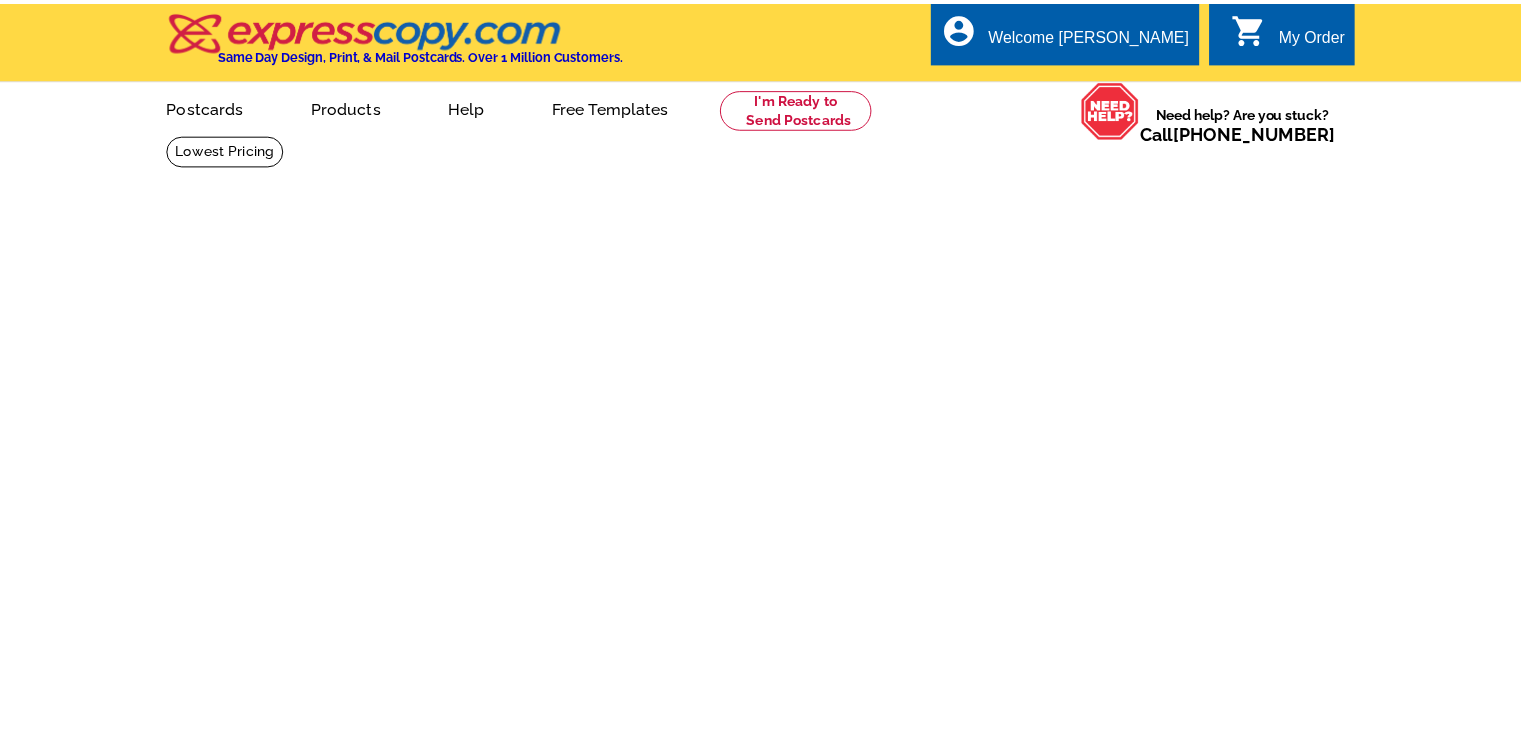 scroll, scrollTop: 0, scrollLeft: 0, axis: both 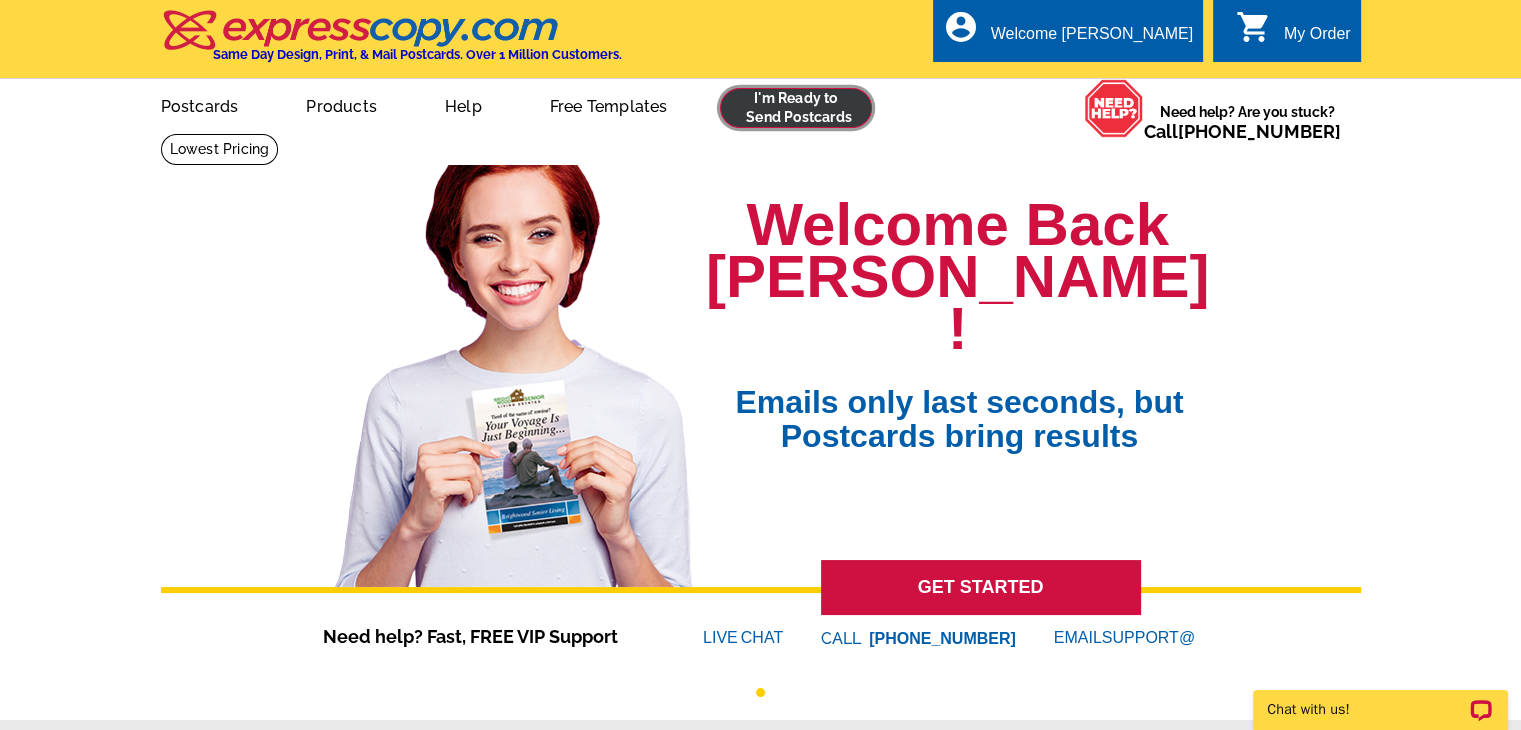 click at bounding box center (796, 108) 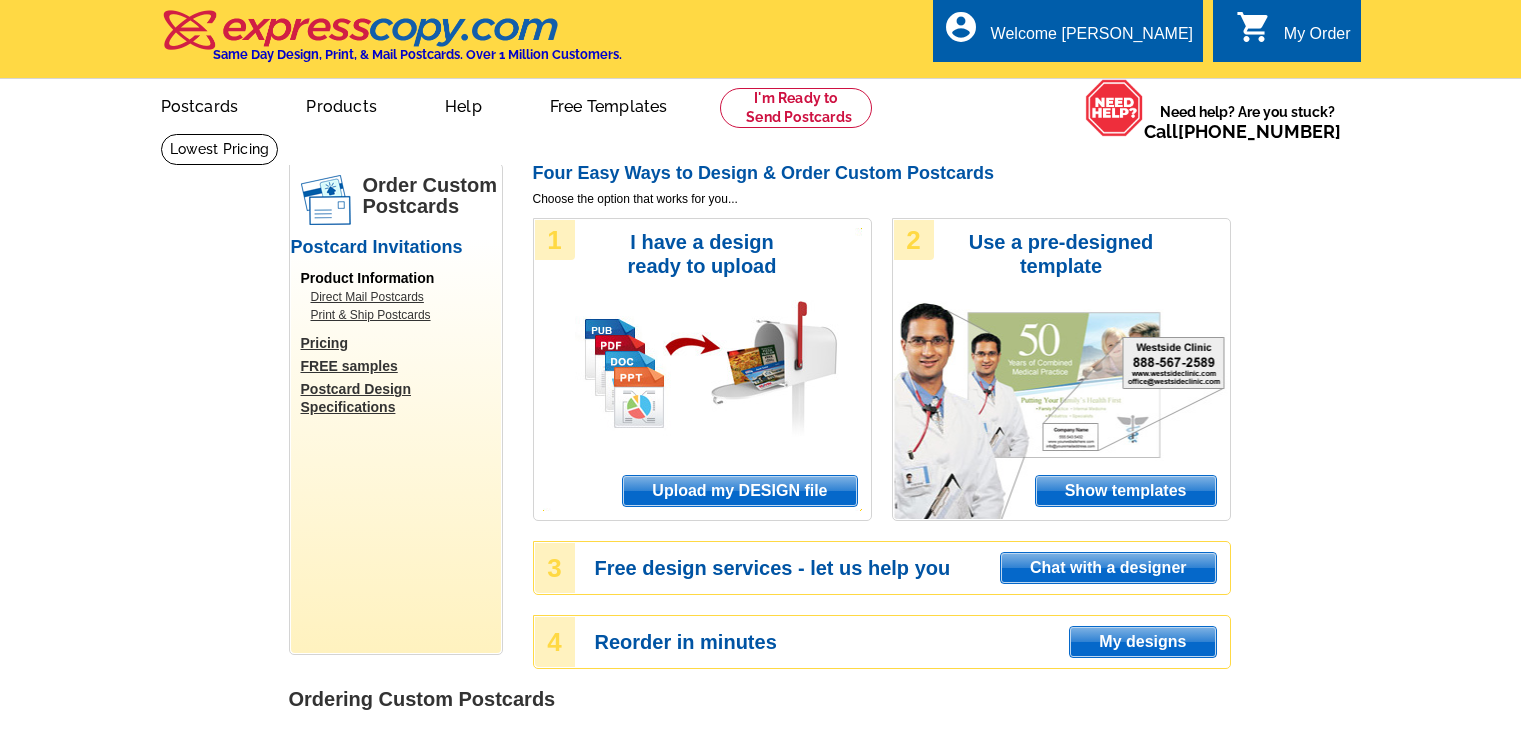 scroll, scrollTop: 0, scrollLeft: 0, axis: both 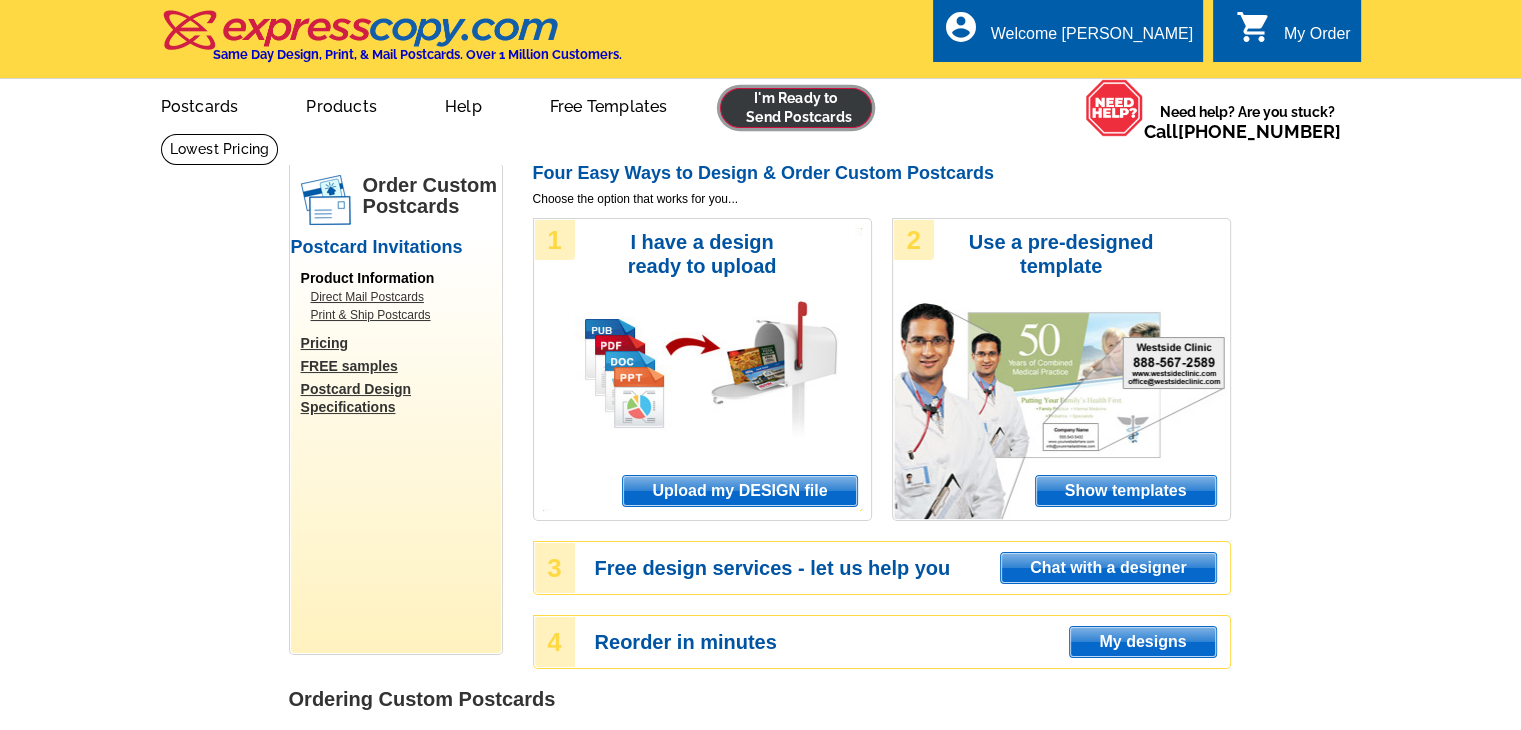 click at bounding box center [796, 108] 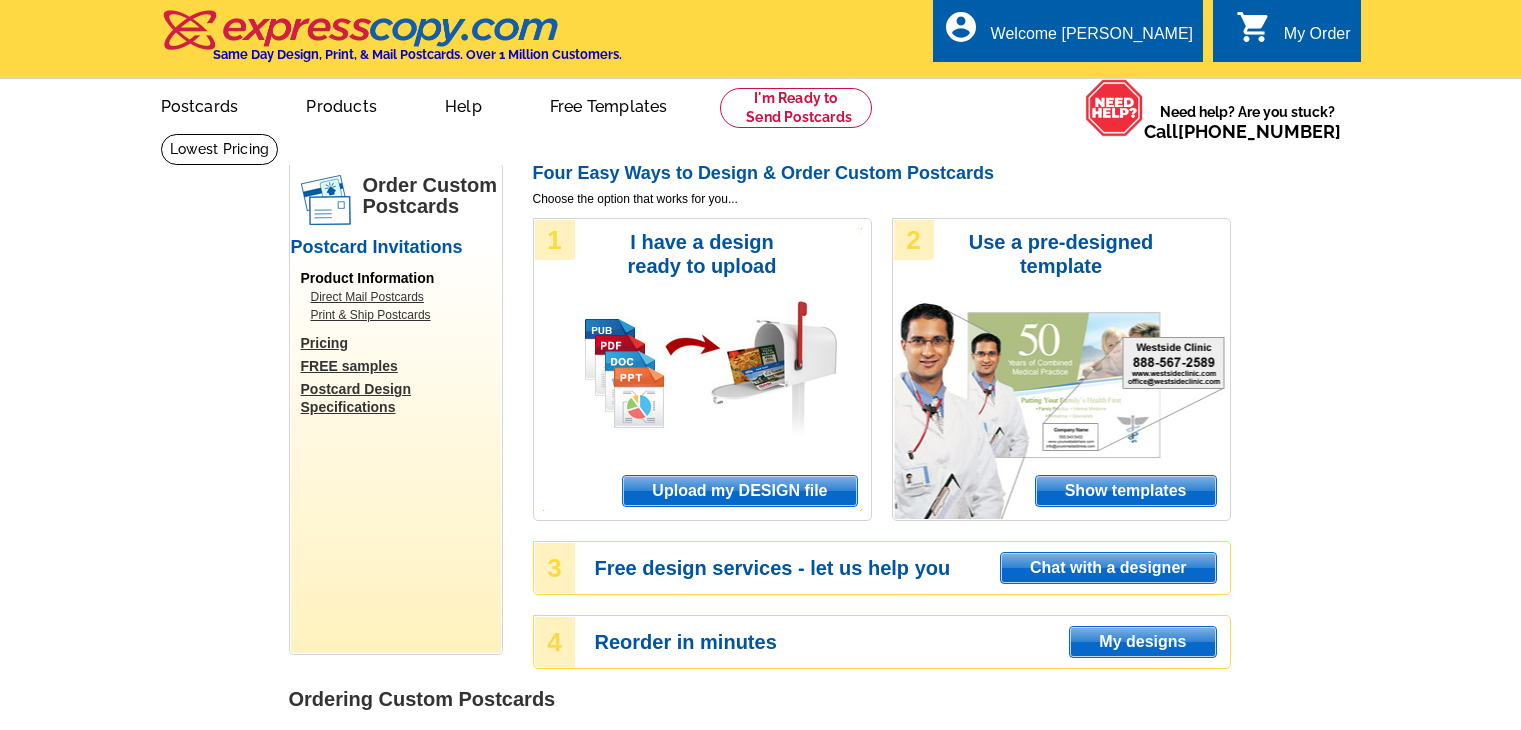 scroll, scrollTop: 0, scrollLeft: 0, axis: both 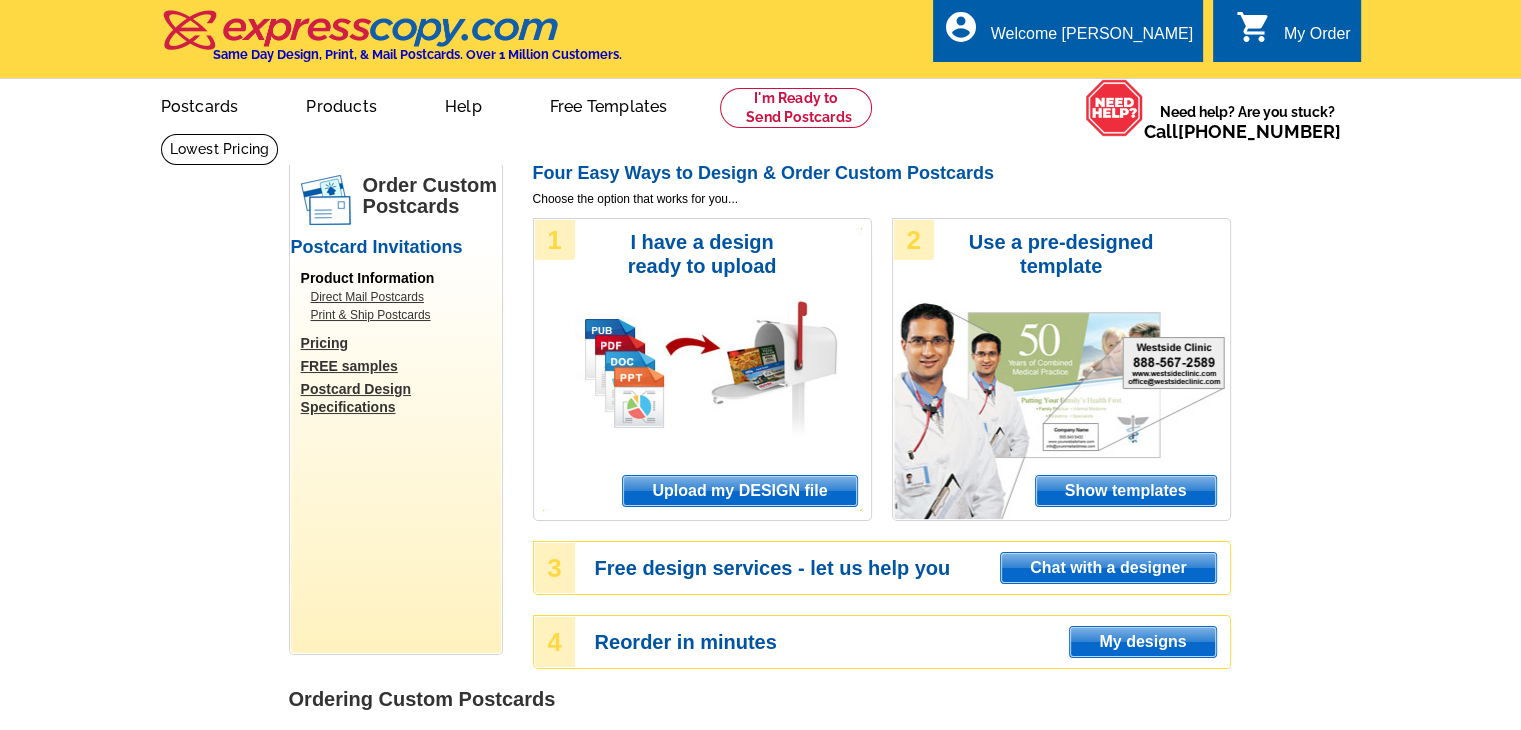 click on "Upload my DESIGN file" at bounding box center [739, 491] 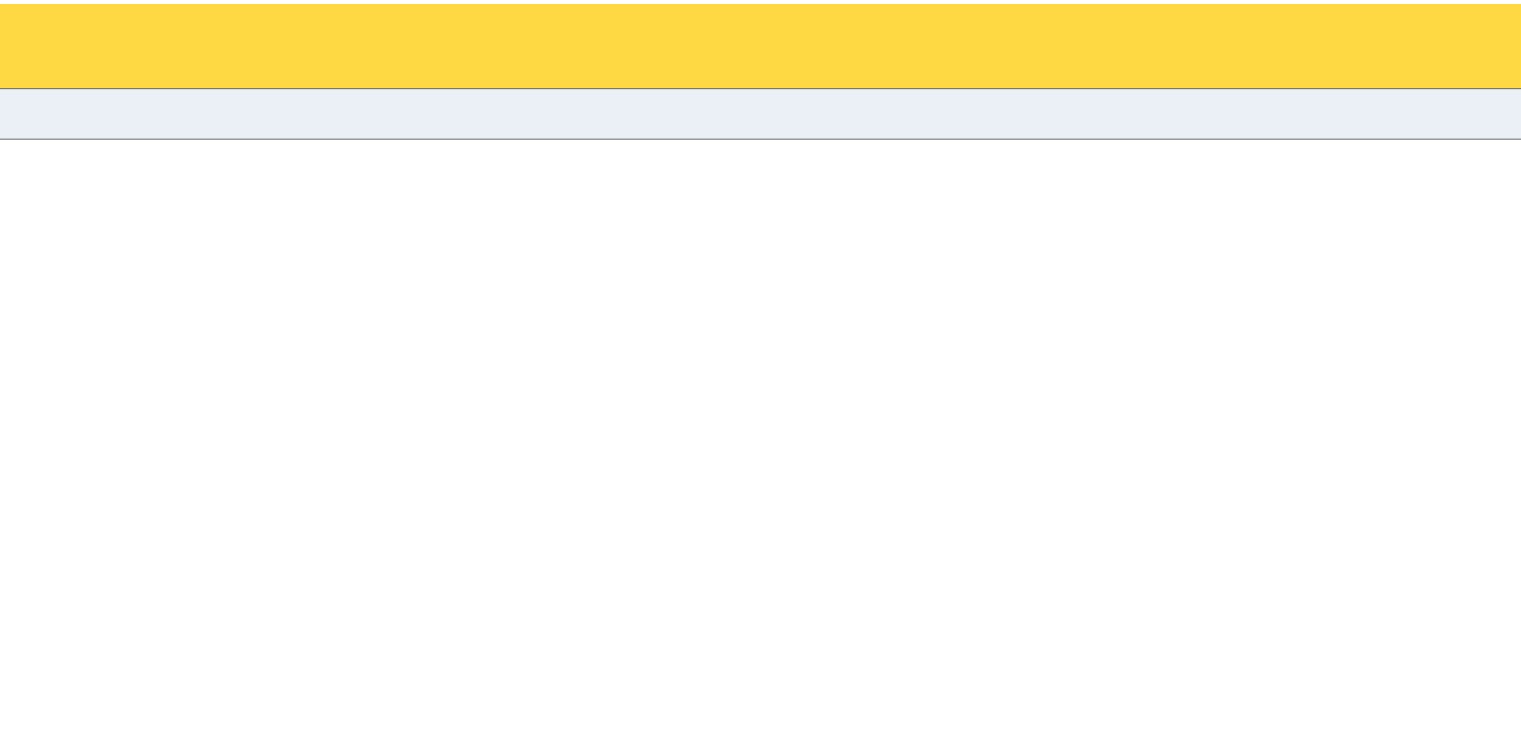 scroll, scrollTop: 0, scrollLeft: 0, axis: both 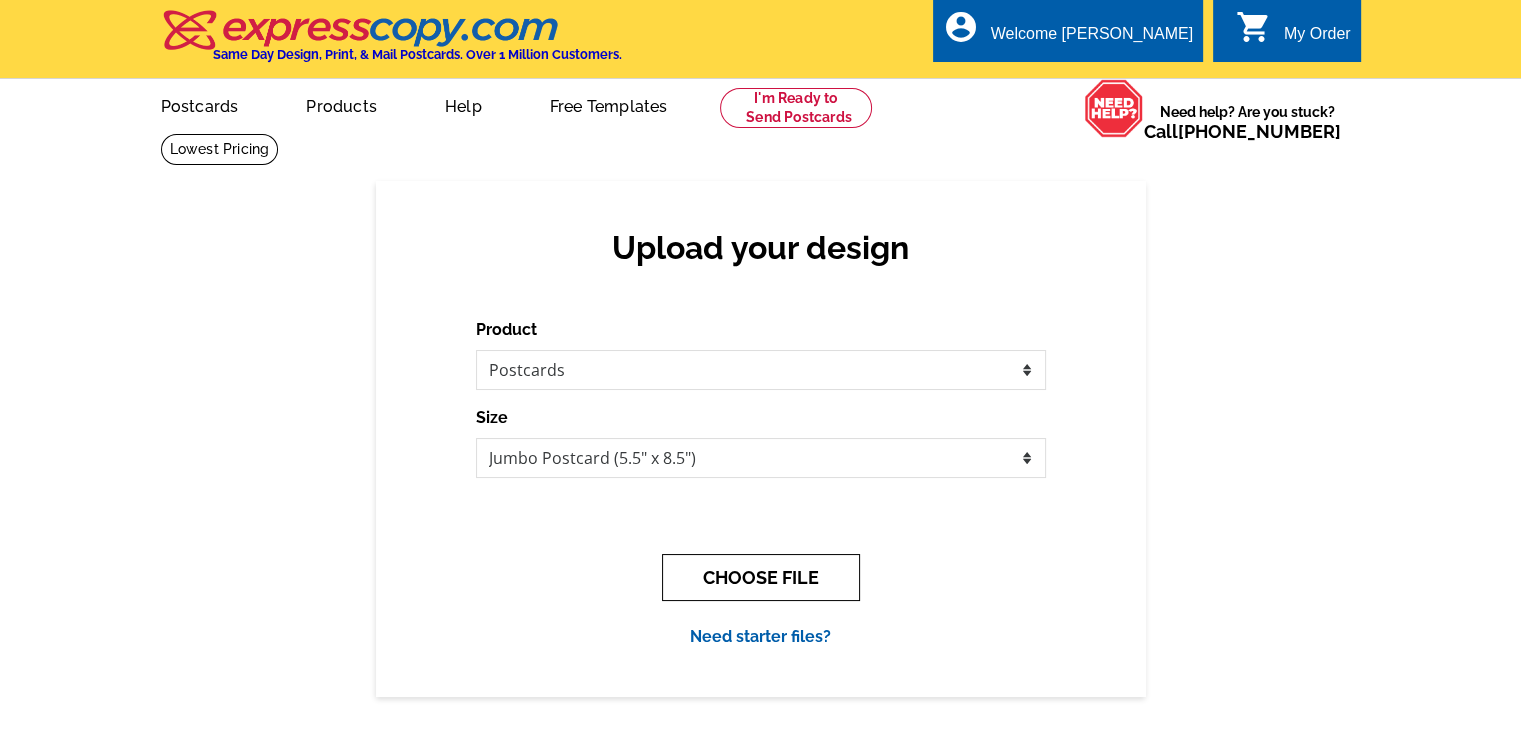 click on "CHOOSE FILE" at bounding box center (761, 577) 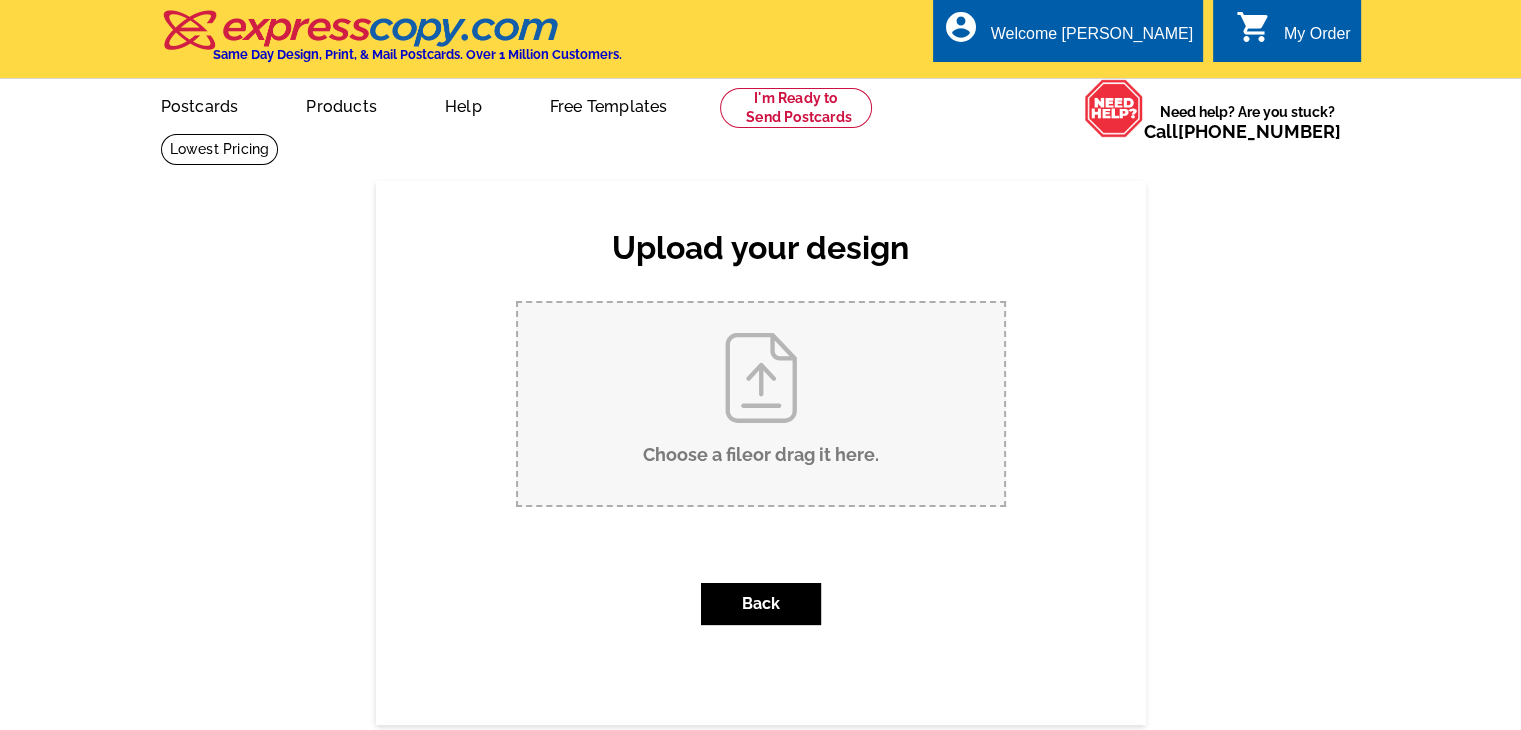 click on "Choose a file  or drag it here ." at bounding box center [761, 404] 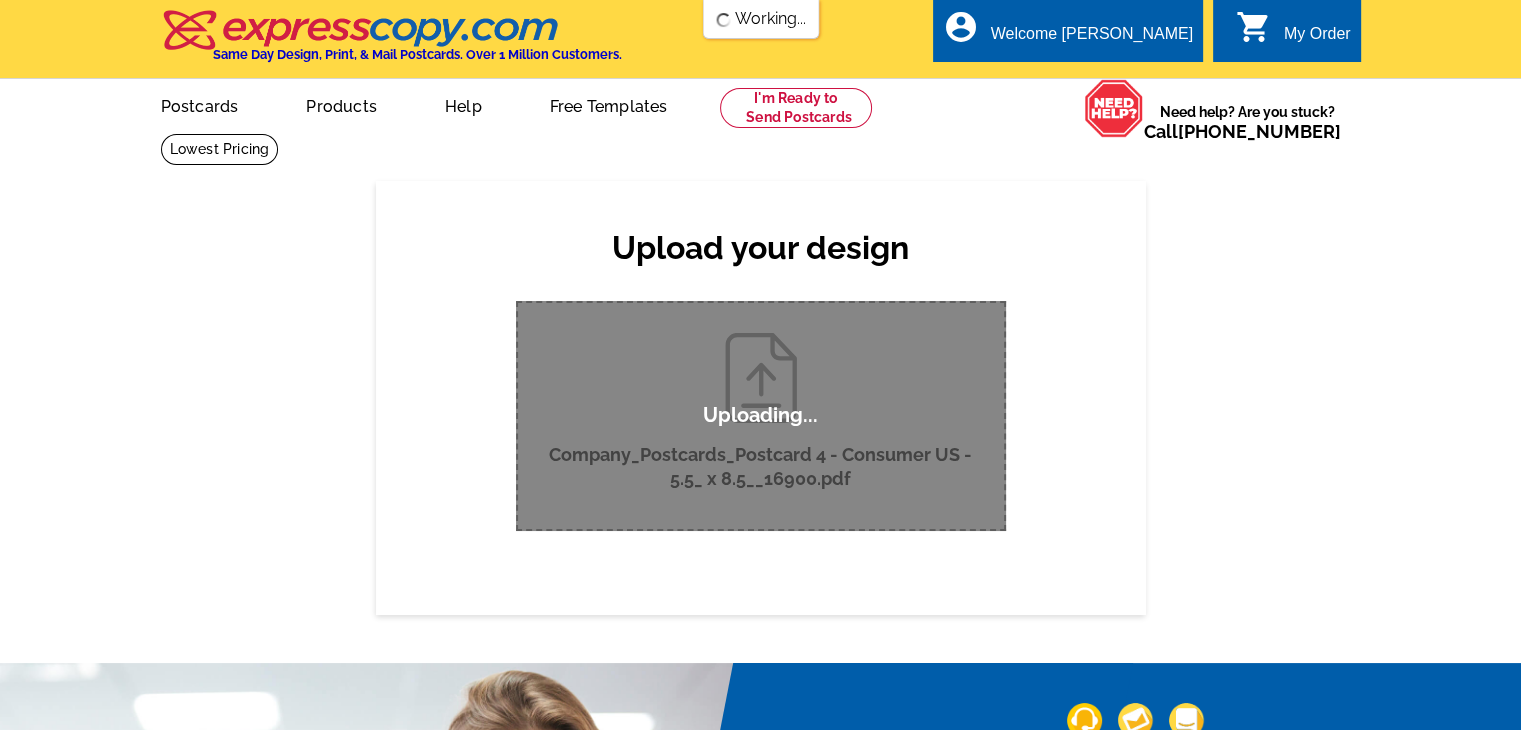 scroll, scrollTop: 0, scrollLeft: 0, axis: both 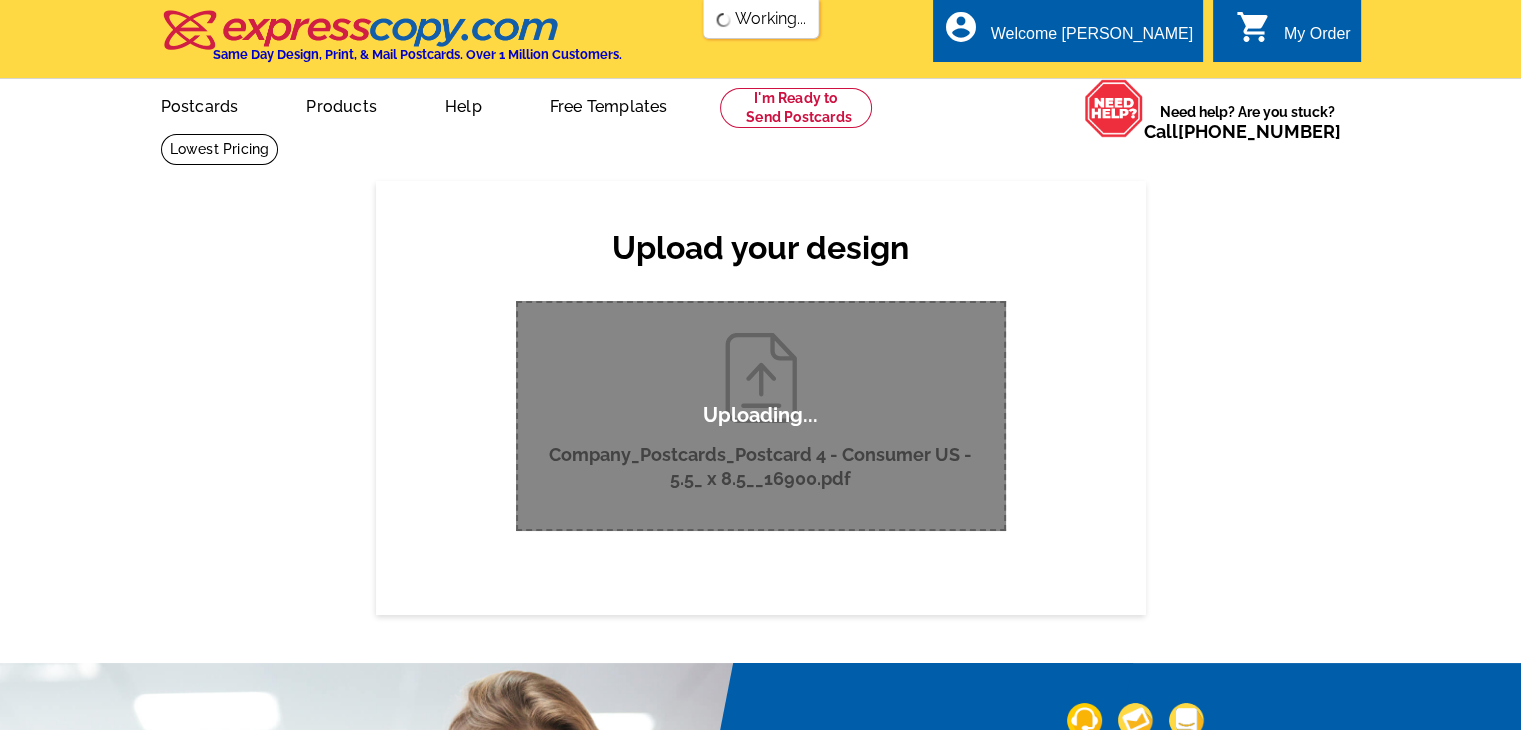 type 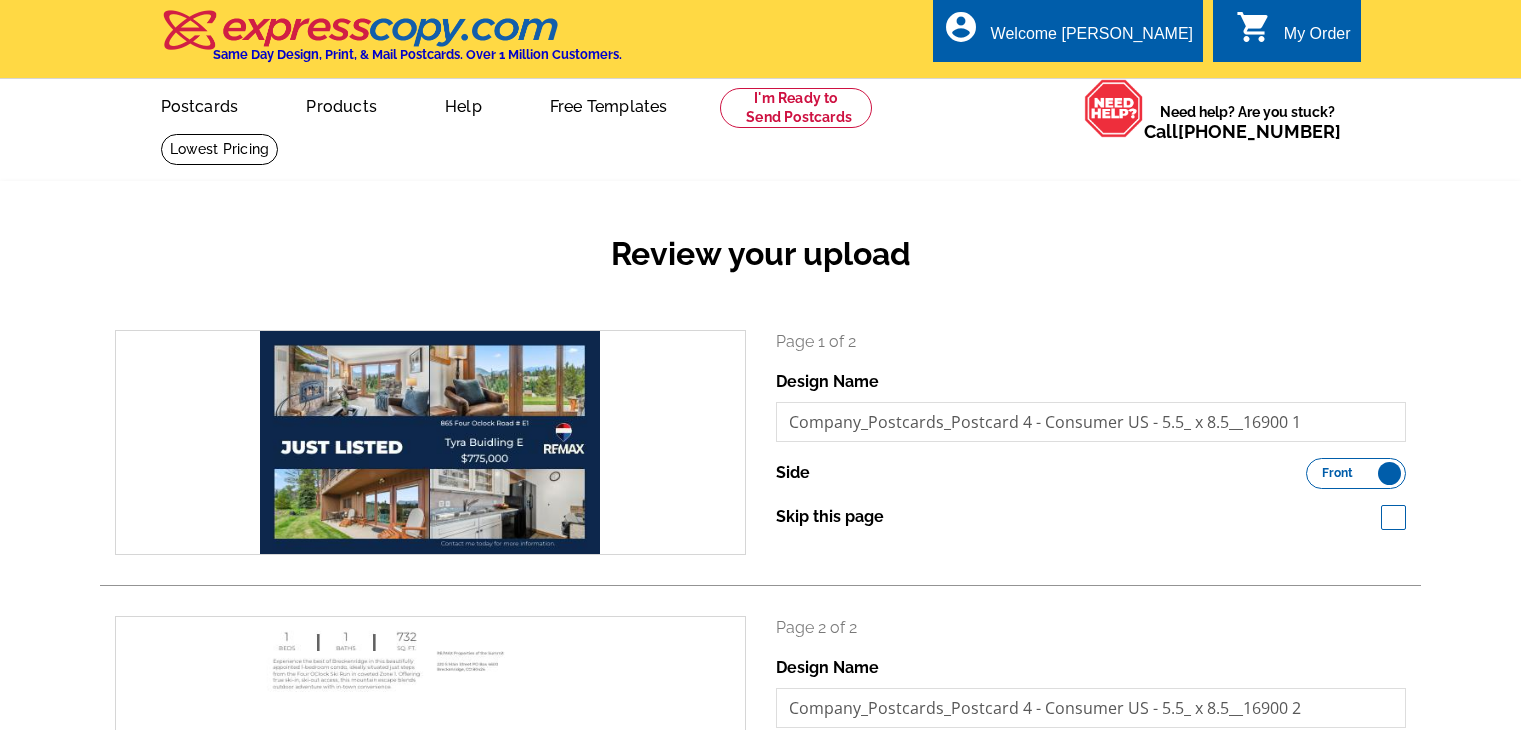 scroll, scrollTop: 0, scrollLeft: 0, axis: both 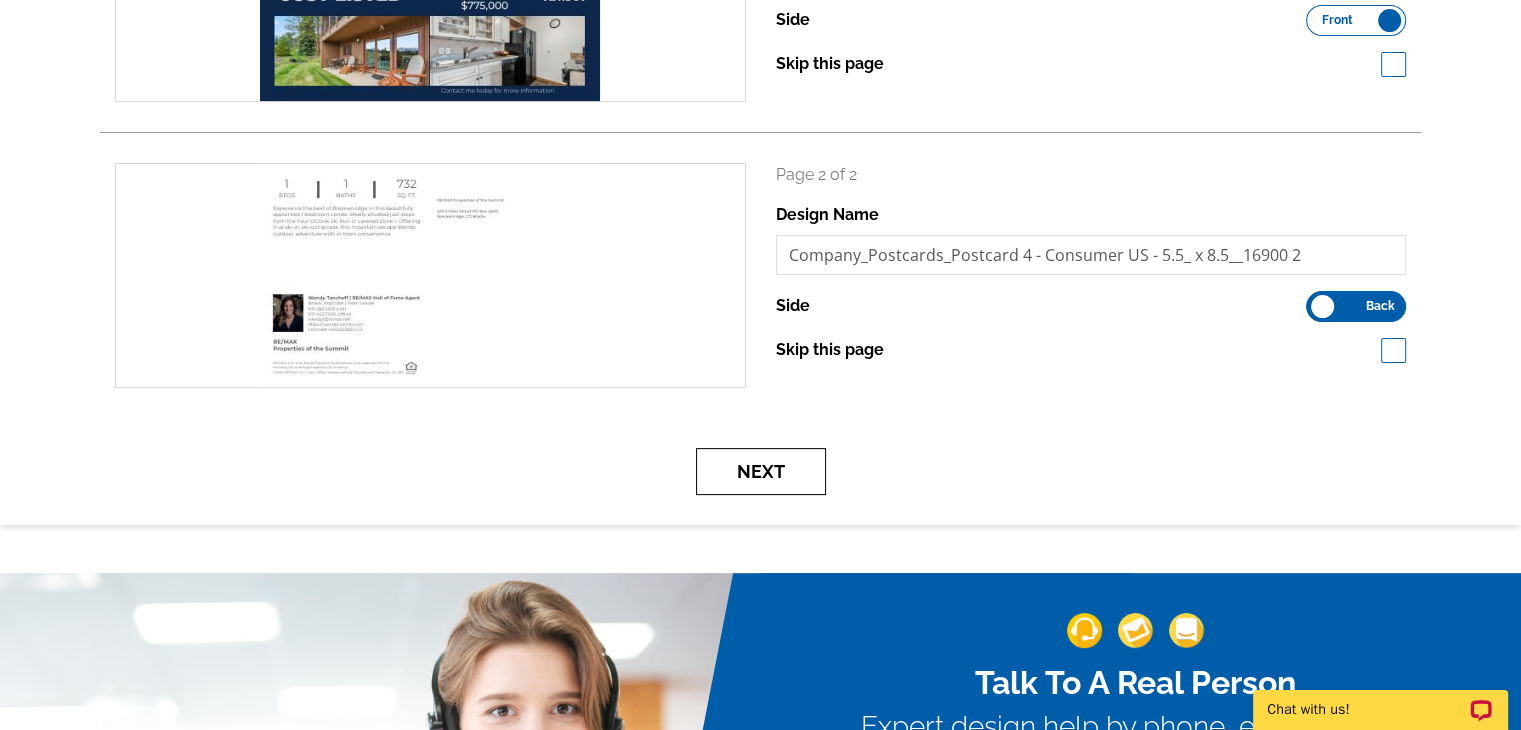 click on "Next" at bounding box center (761, 471) 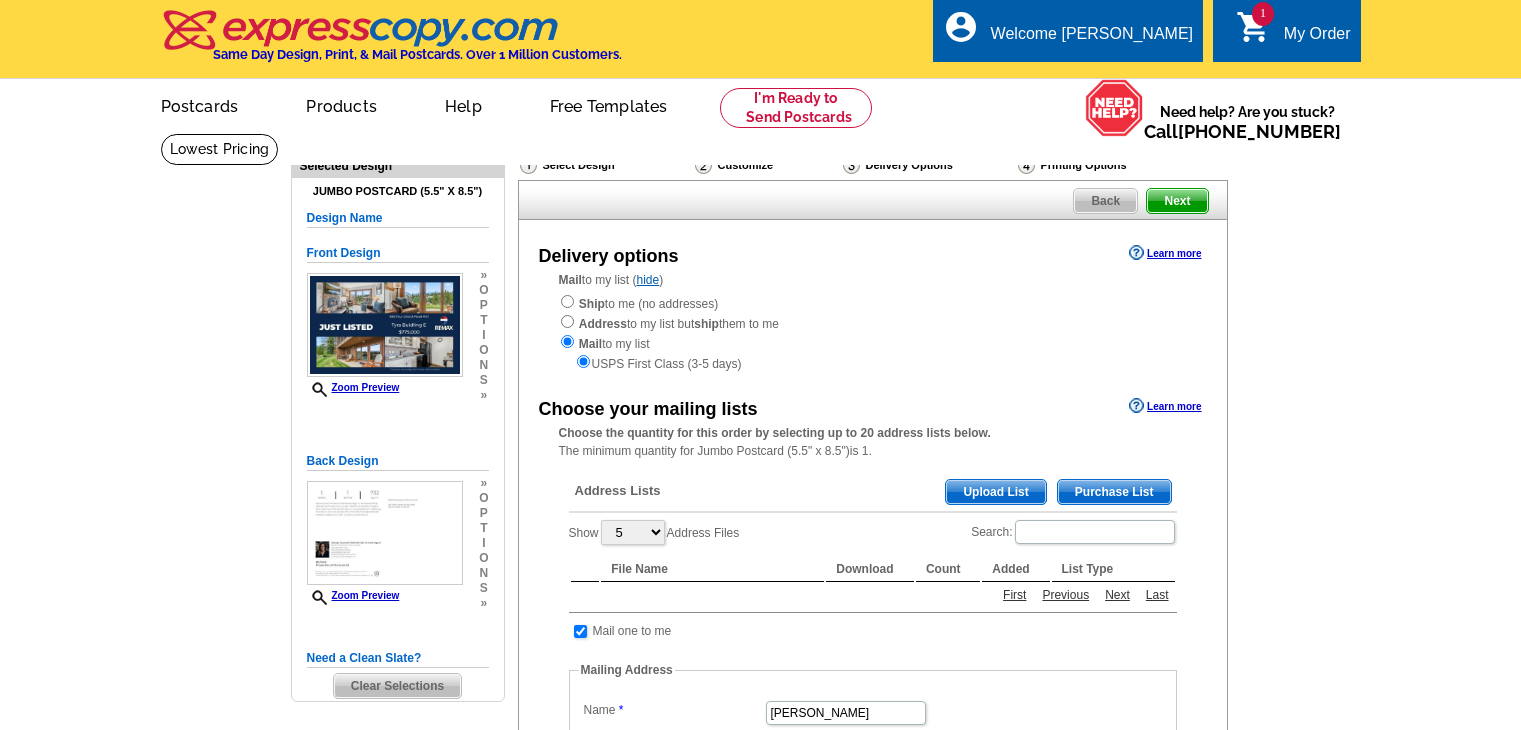 scroll, scrollTop: 0, scrollLeft: 0, axis: both 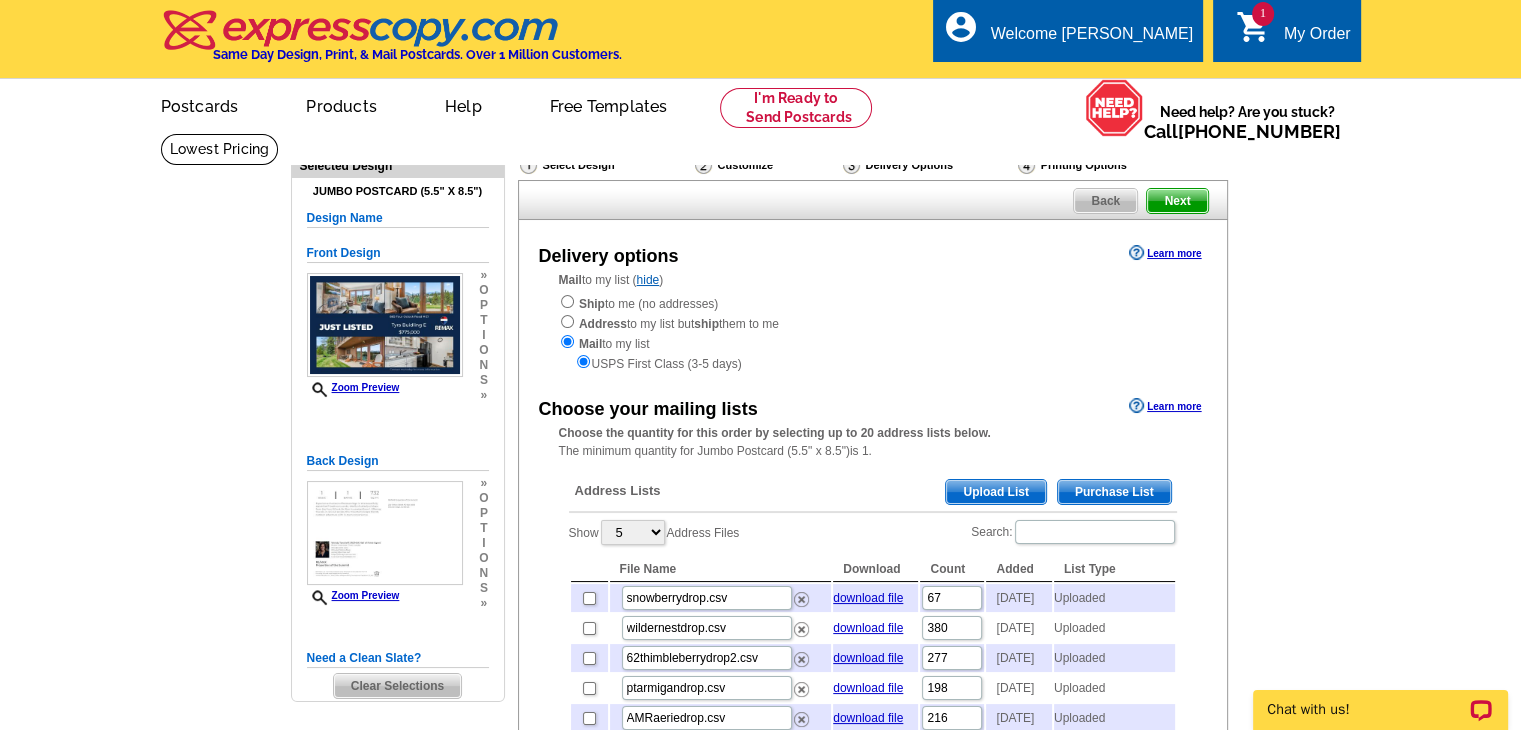 click on "Upload List" at bounding box center (995, 492) 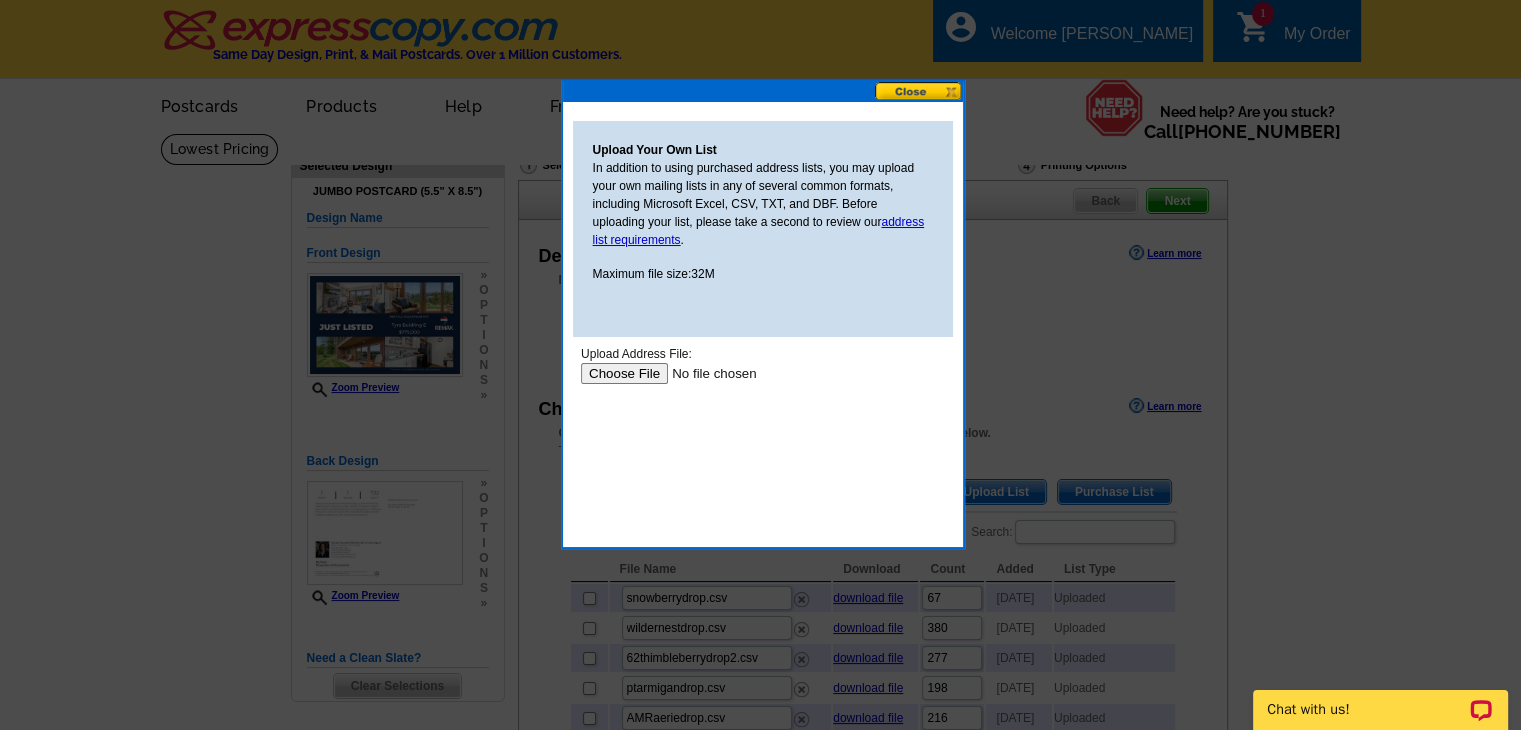 scroll, scrollTop: 0, scrollLeft: 0, axis: both 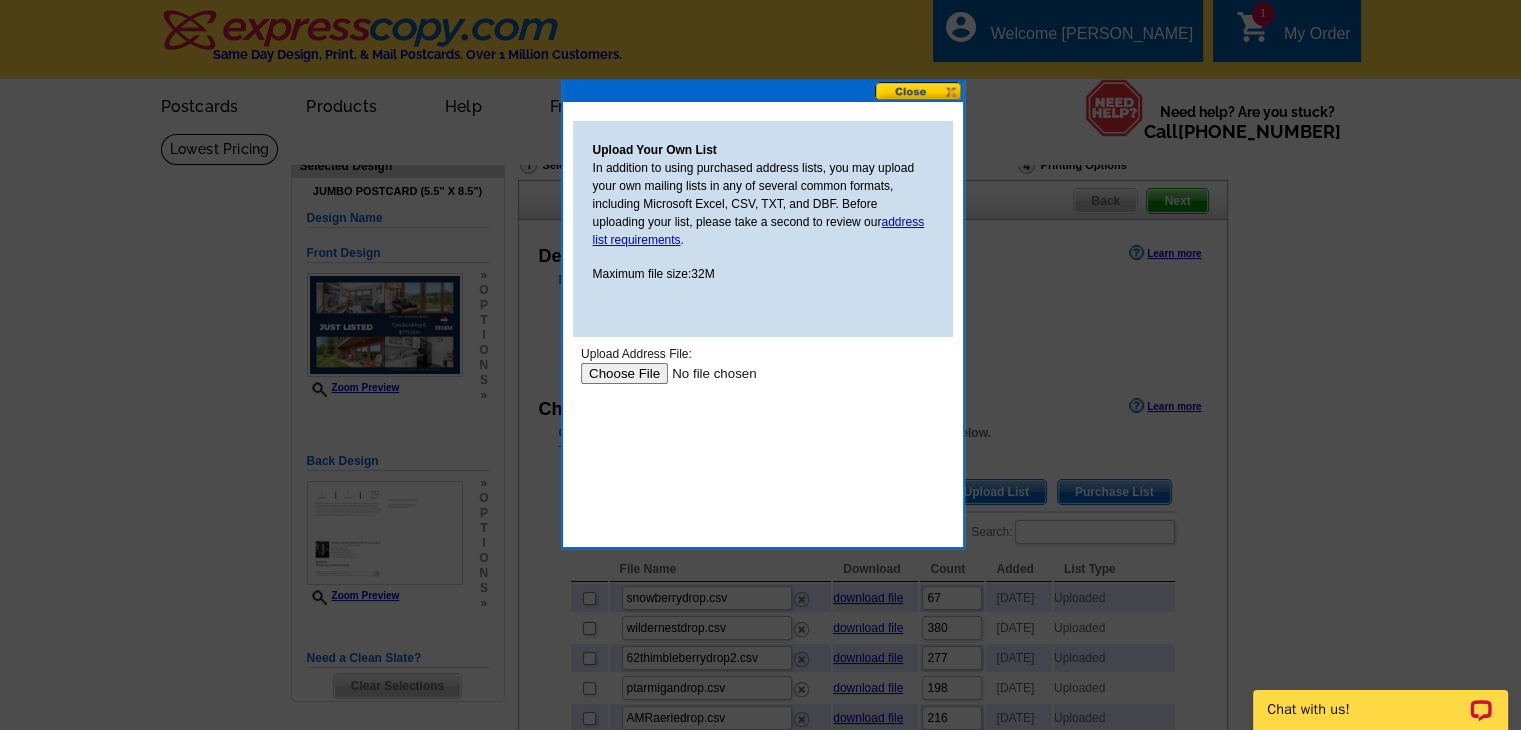 click at bounding box center [706, 373] 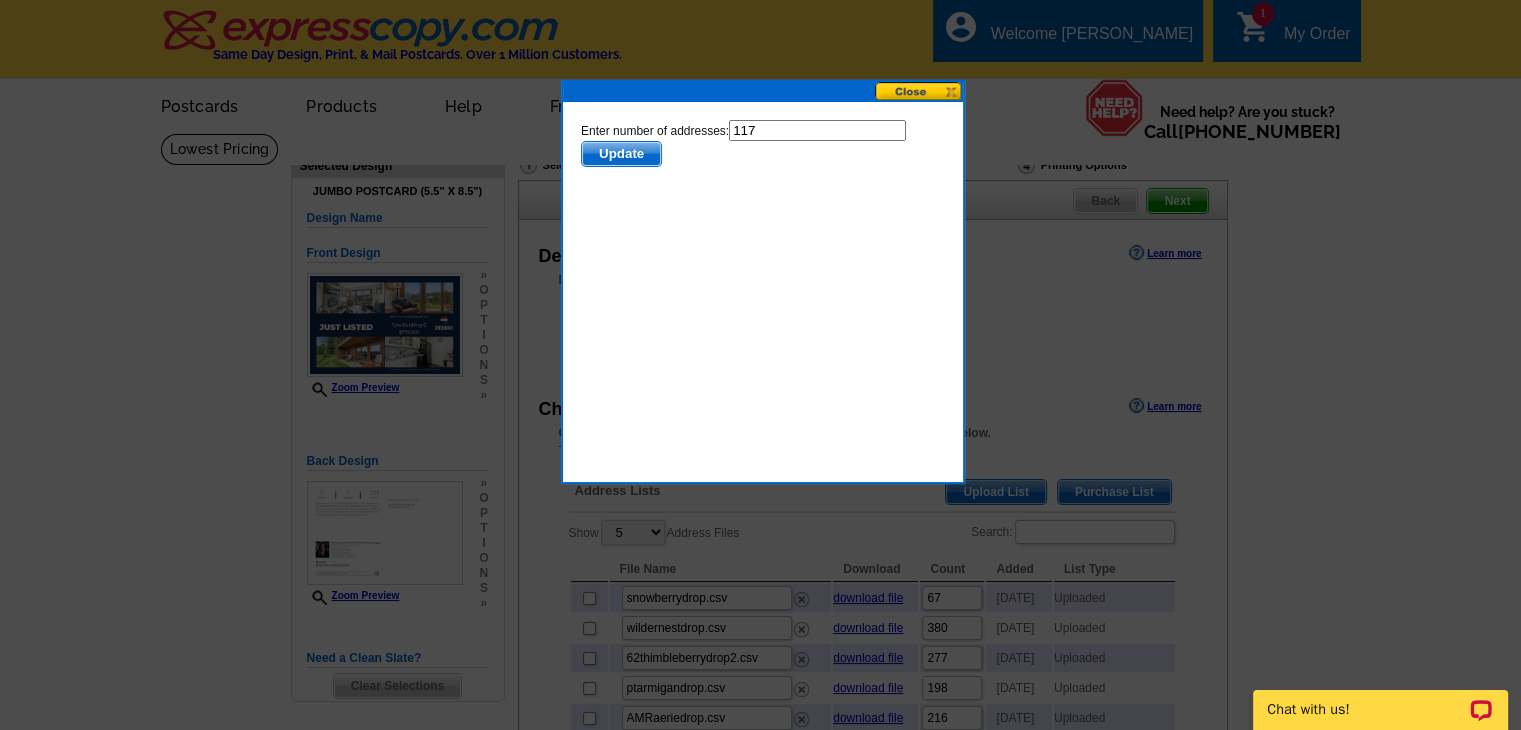 scroll, scrollTop: 0, scrollLeft: 0, axis: both 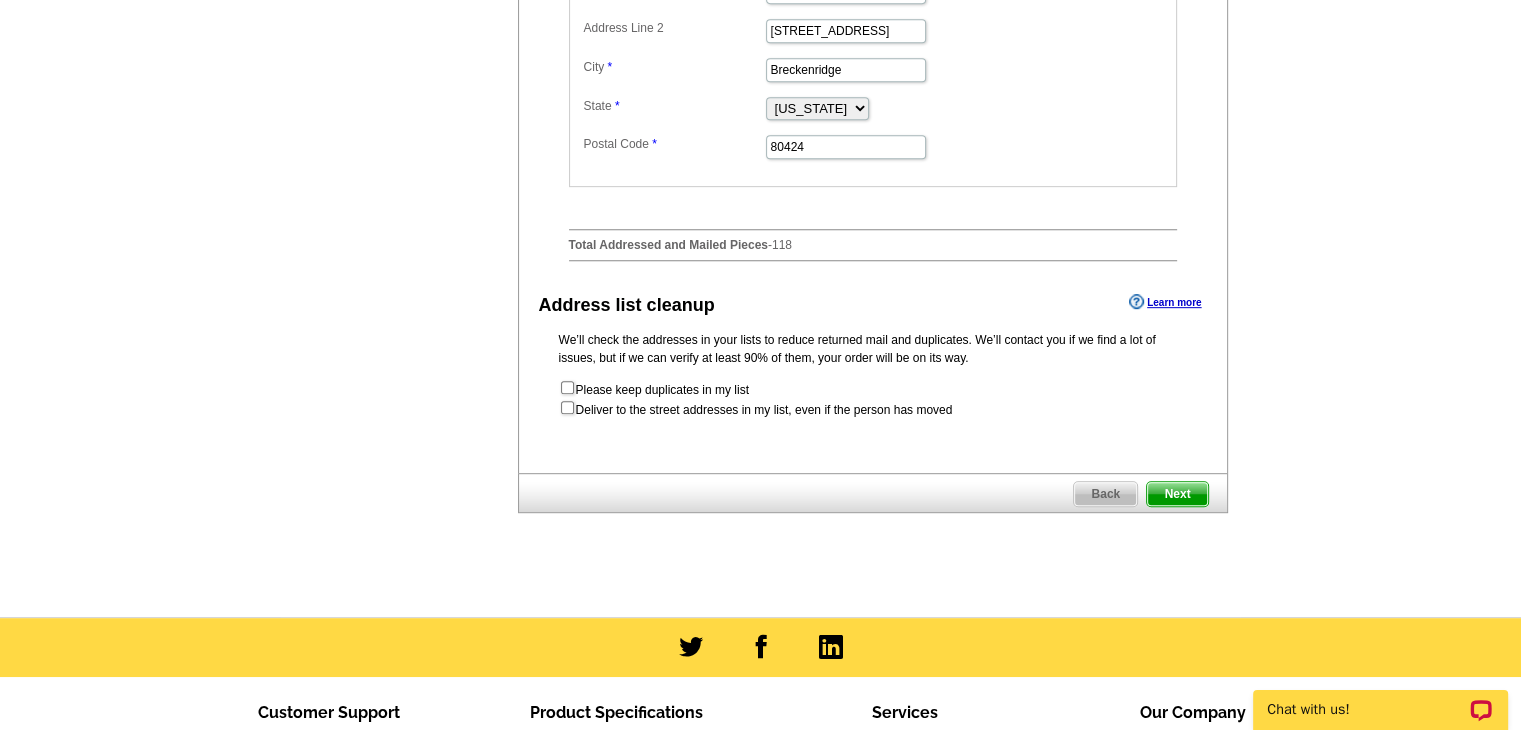 click on "Next" at bounding box center (1177, 494) 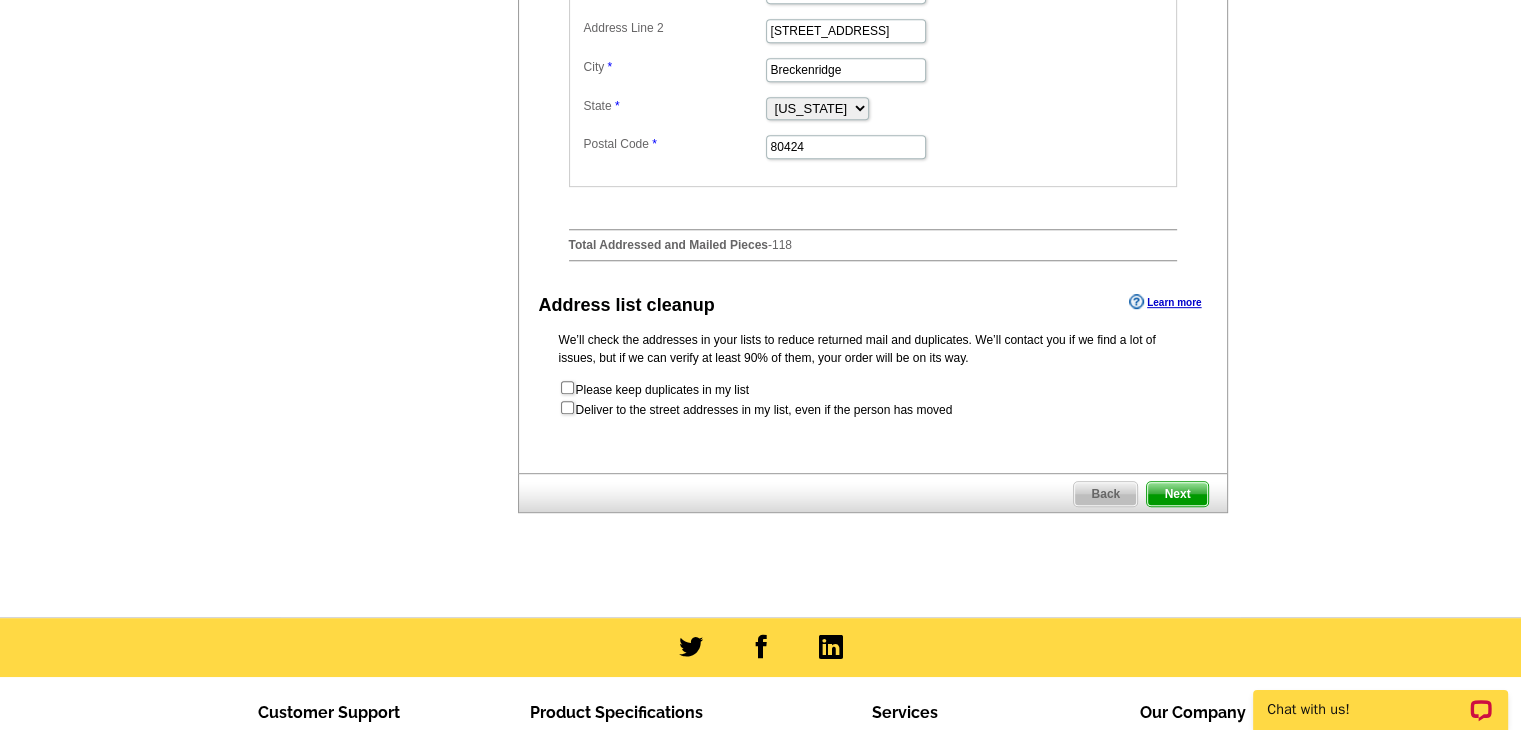 scroll, scrollTop: 0, scrollLeft: 0, axis: both 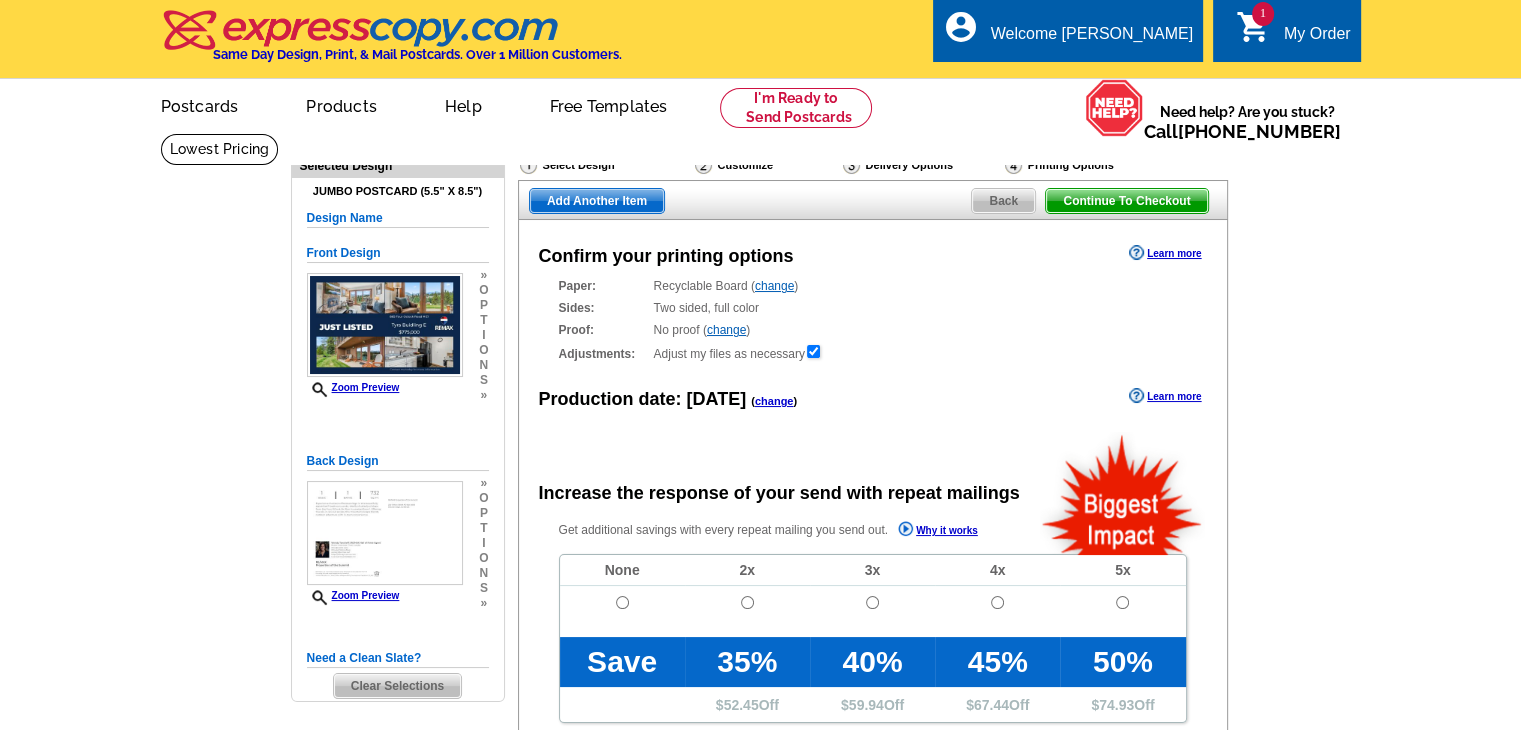 radio on "false" 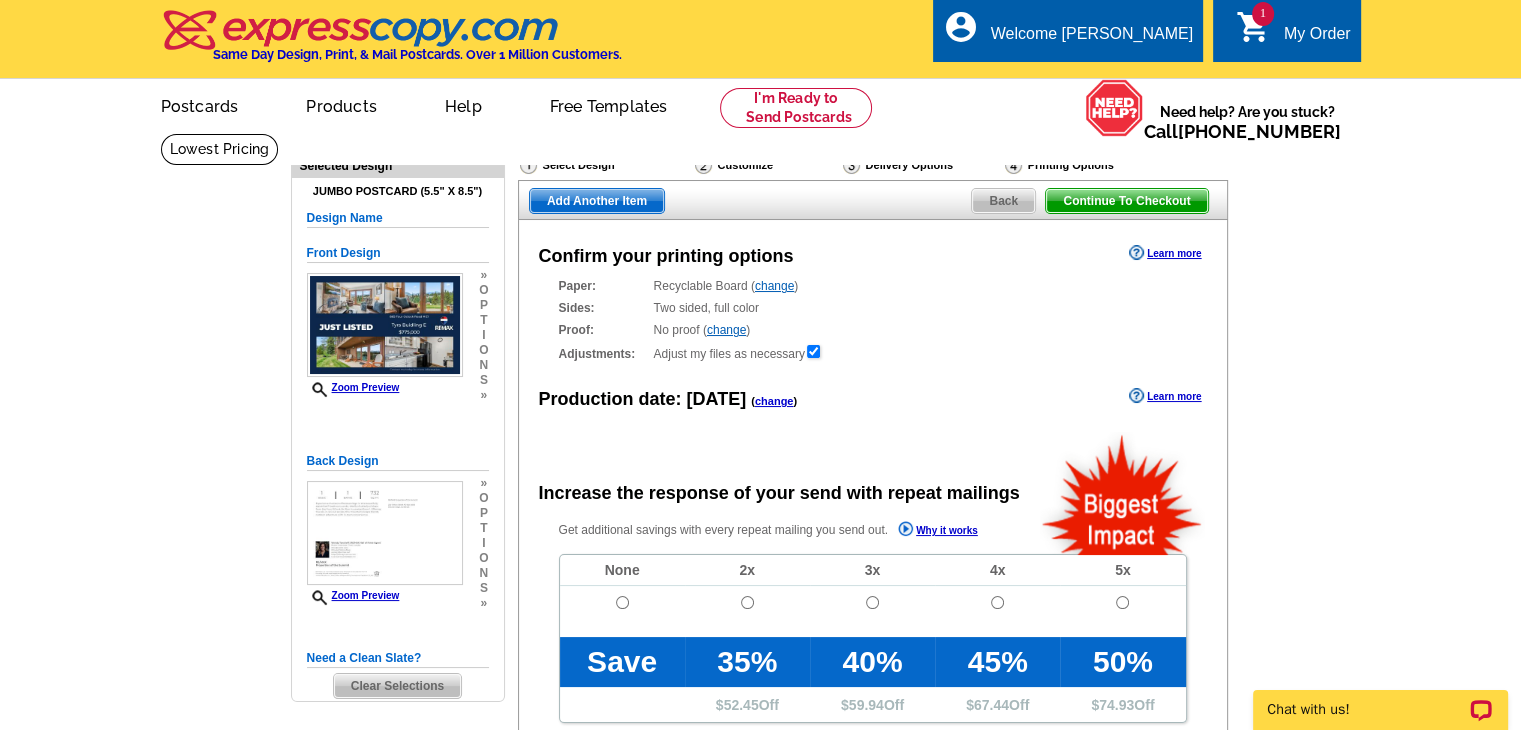 scroll, scrollTop: 0, scrollLeft: 0, axis: both 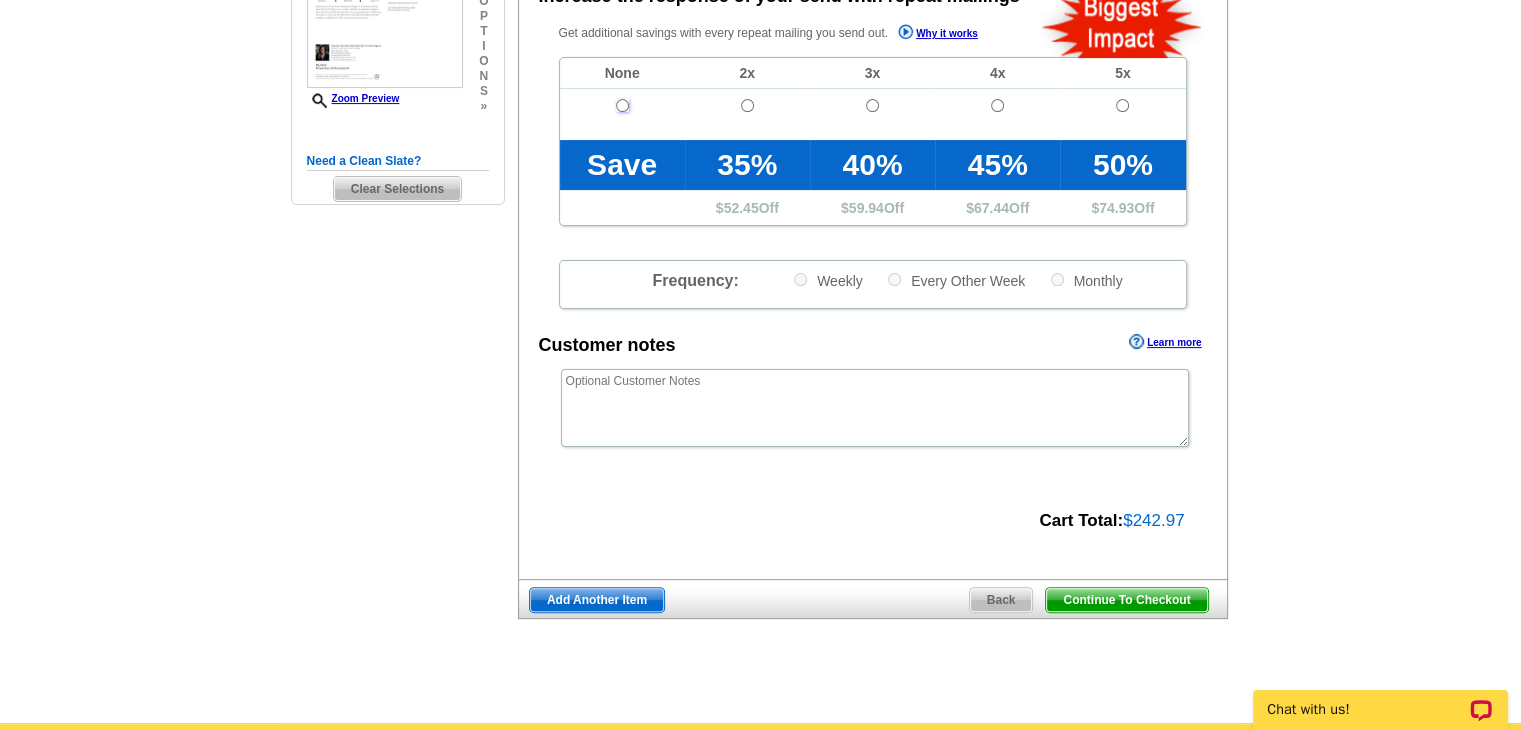 click at bounding box center (622, 105) 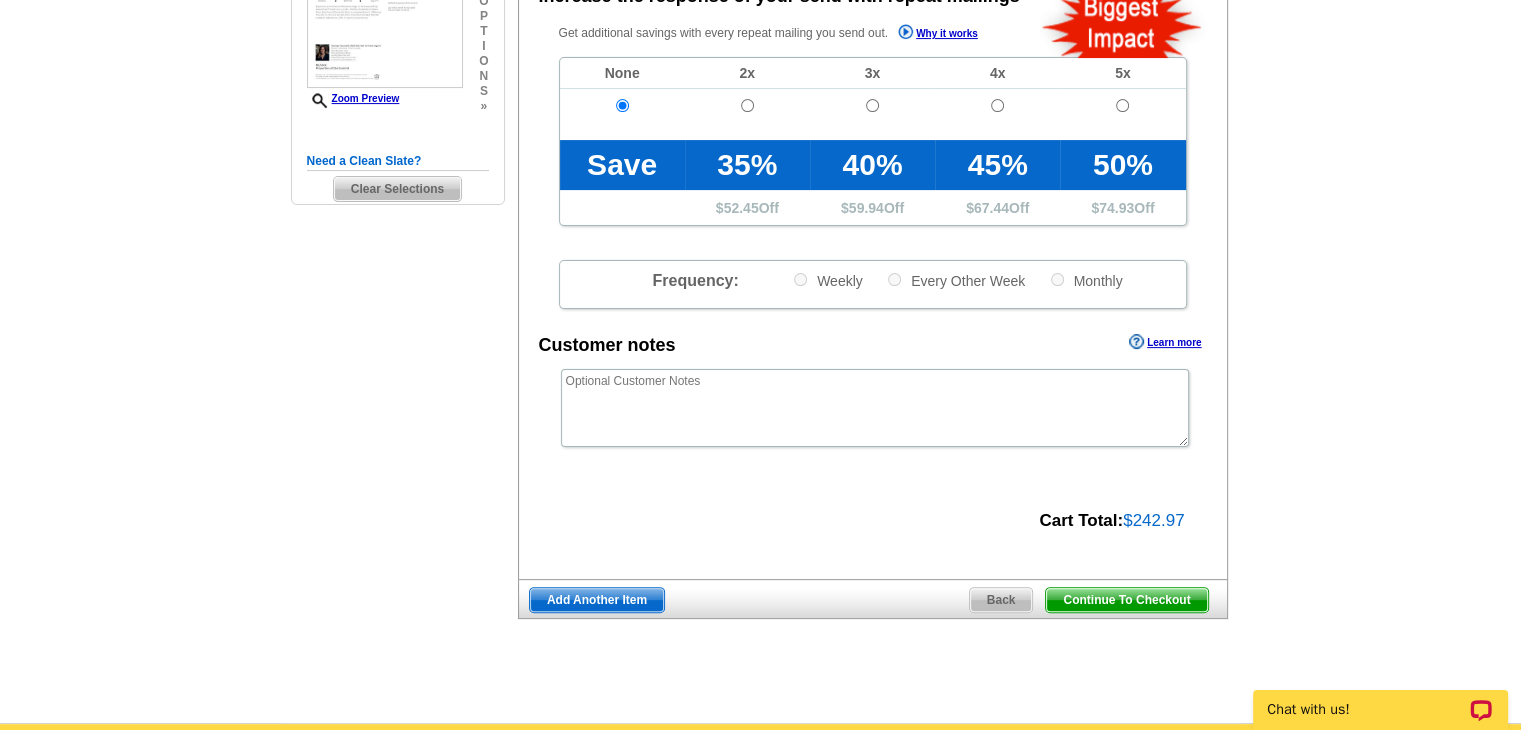 click on "Continue To Checkout" at bounding box center [1126, 600] 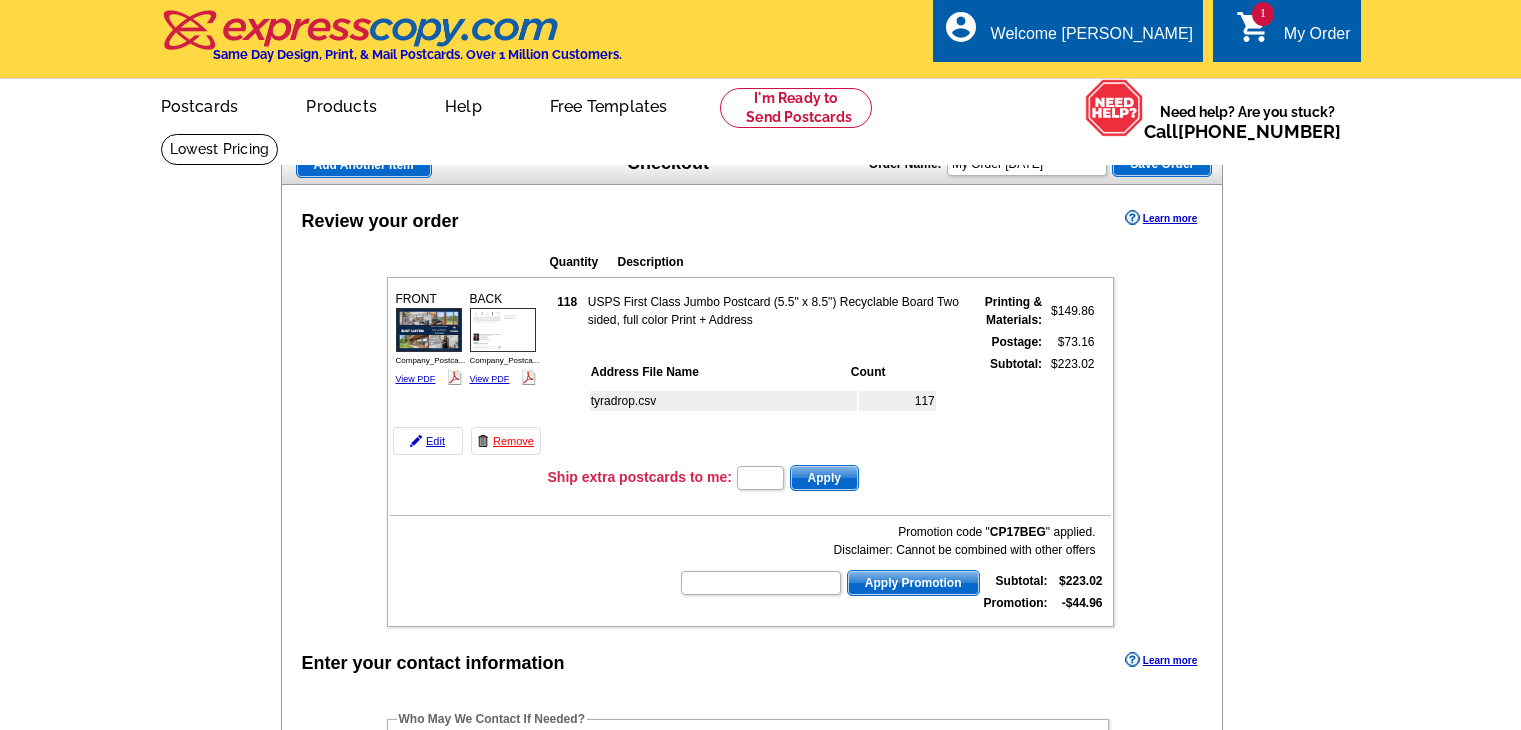 scroll, scrollTop: 0, scrollLeft: 0, axis: both 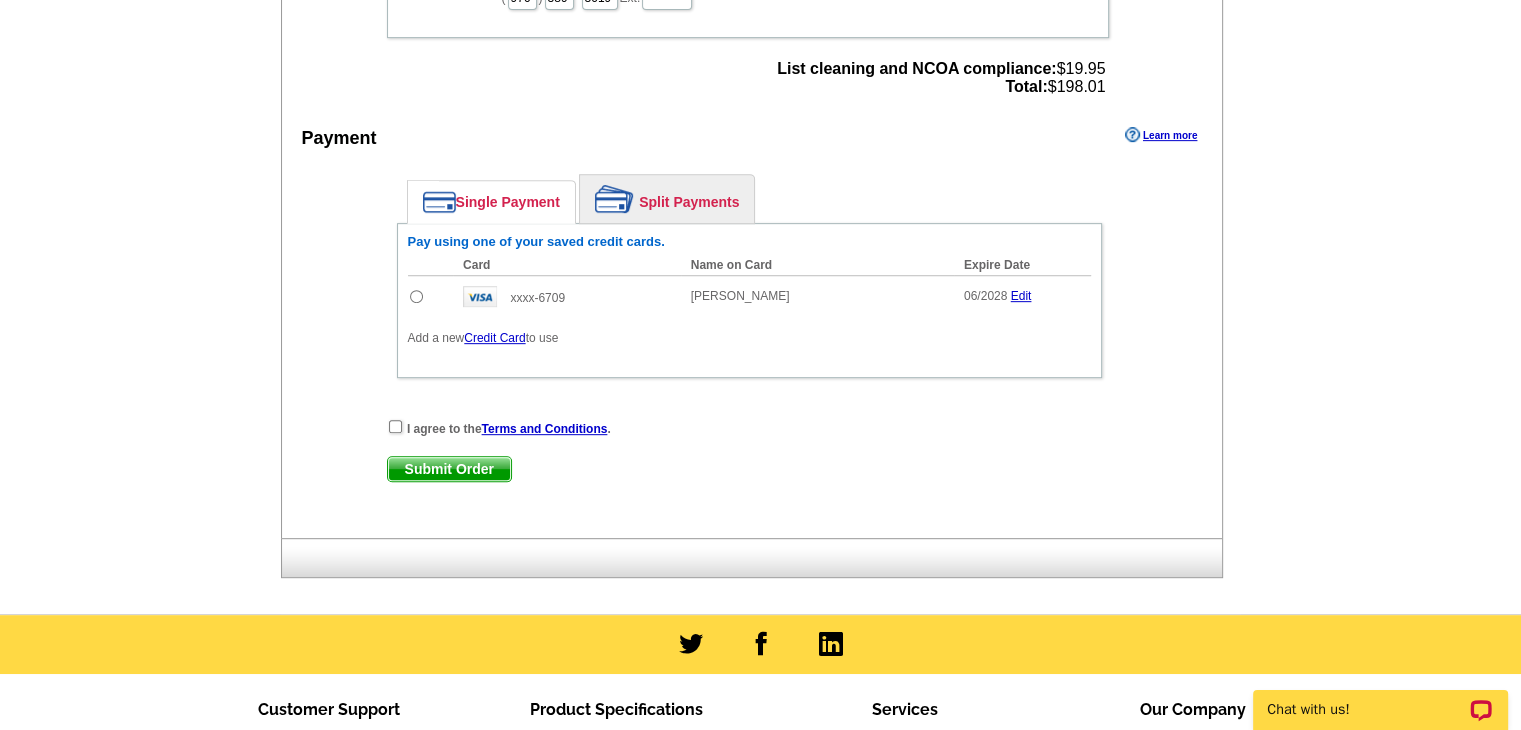 drag, startPoint x: 1522, startPoint y: 196, endPoint x: 1498, endPoint y: 516, distance: 320.89874 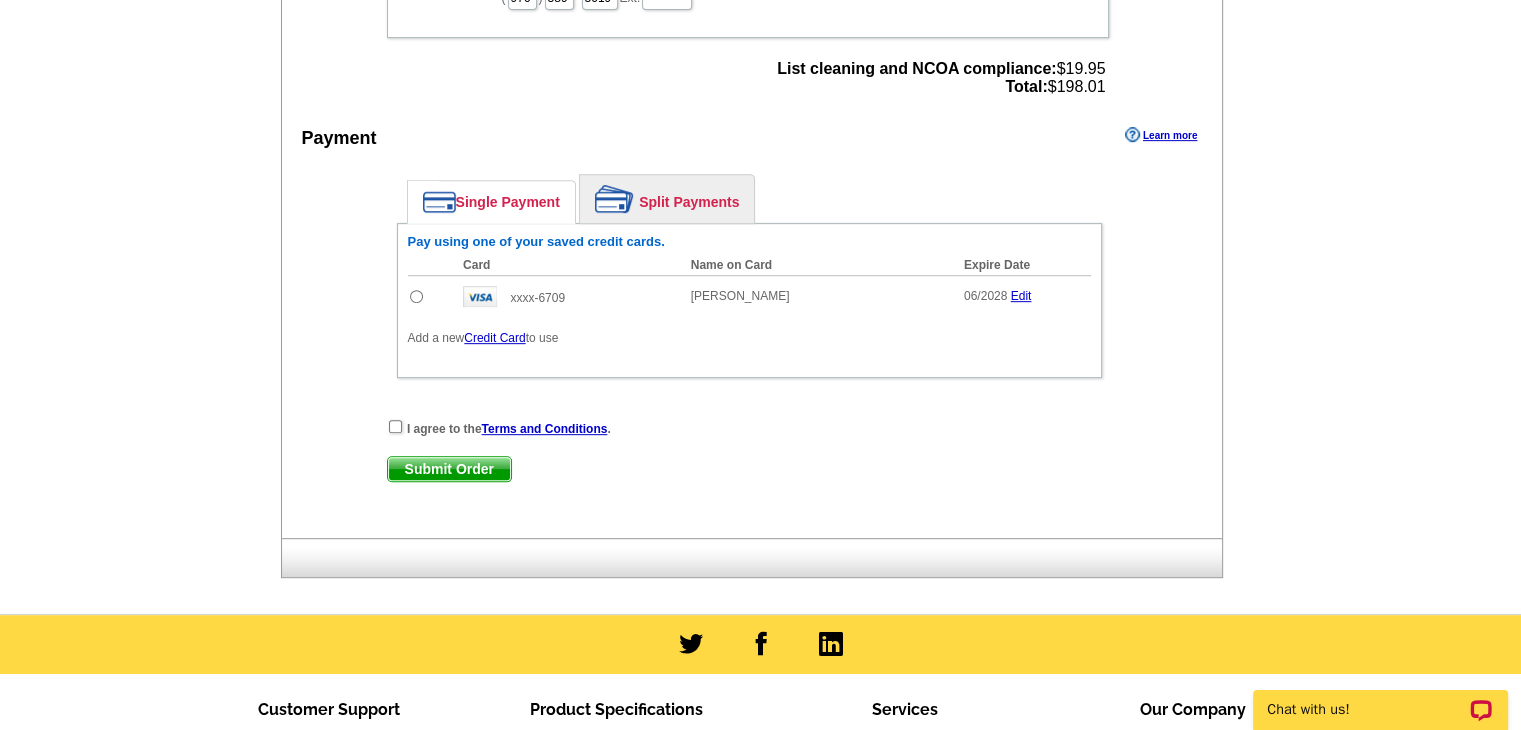 click on "Welcome back  [PERSON_NAME]
My Account
Logout
local_phone
Same Day Design, Print, & Mail Postcards. Over 1 Million Customers.
account_circle
Welcome [PERSON_NAME]
My Account Logout
1
shopping_cart
My Order
picture_in_picture
Postcards
store_mall_directory
Products
keyboard_arrow_down
Postcards
More Help" at bounding box center [760, 86] 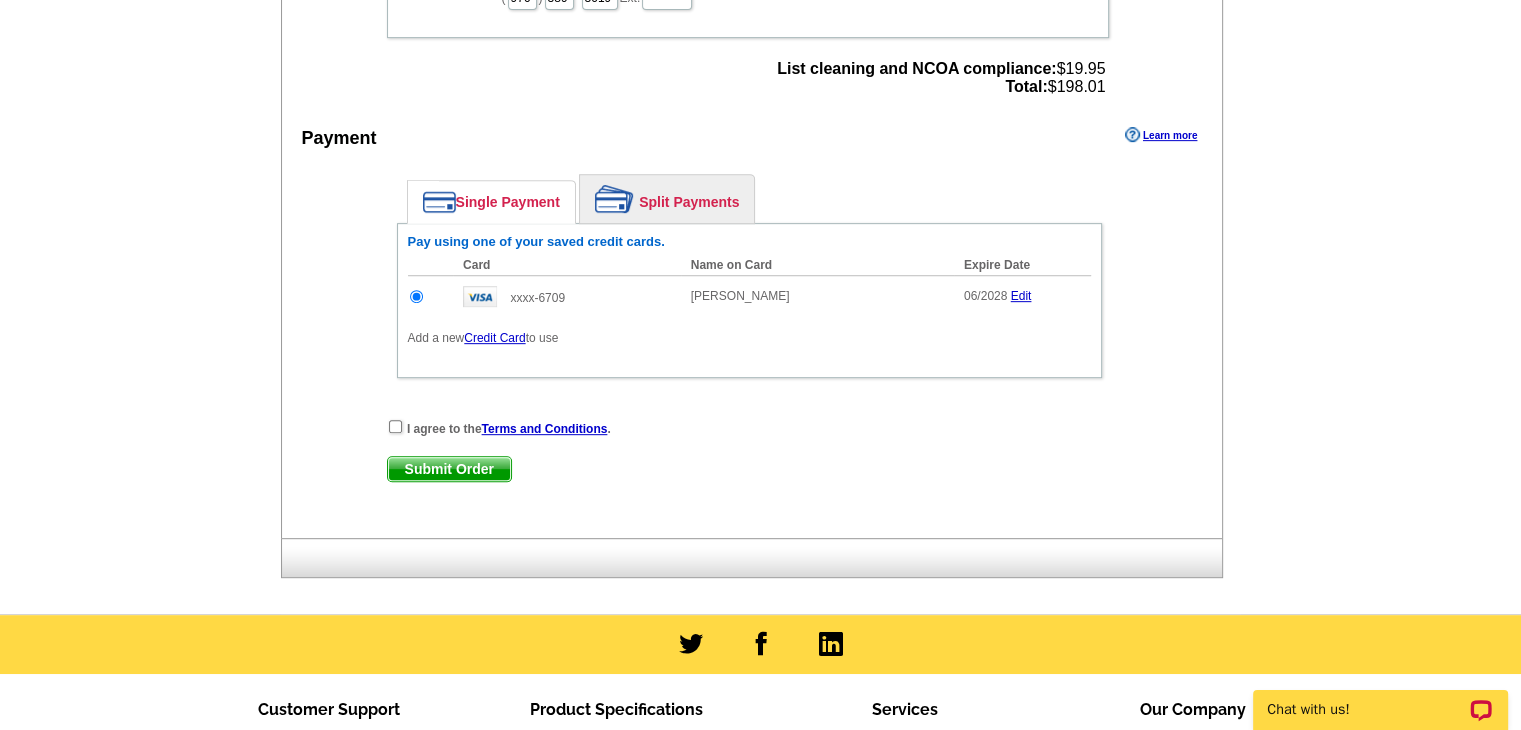 scroll, scrollTop: 0, scrollLeft: 0, axis: both 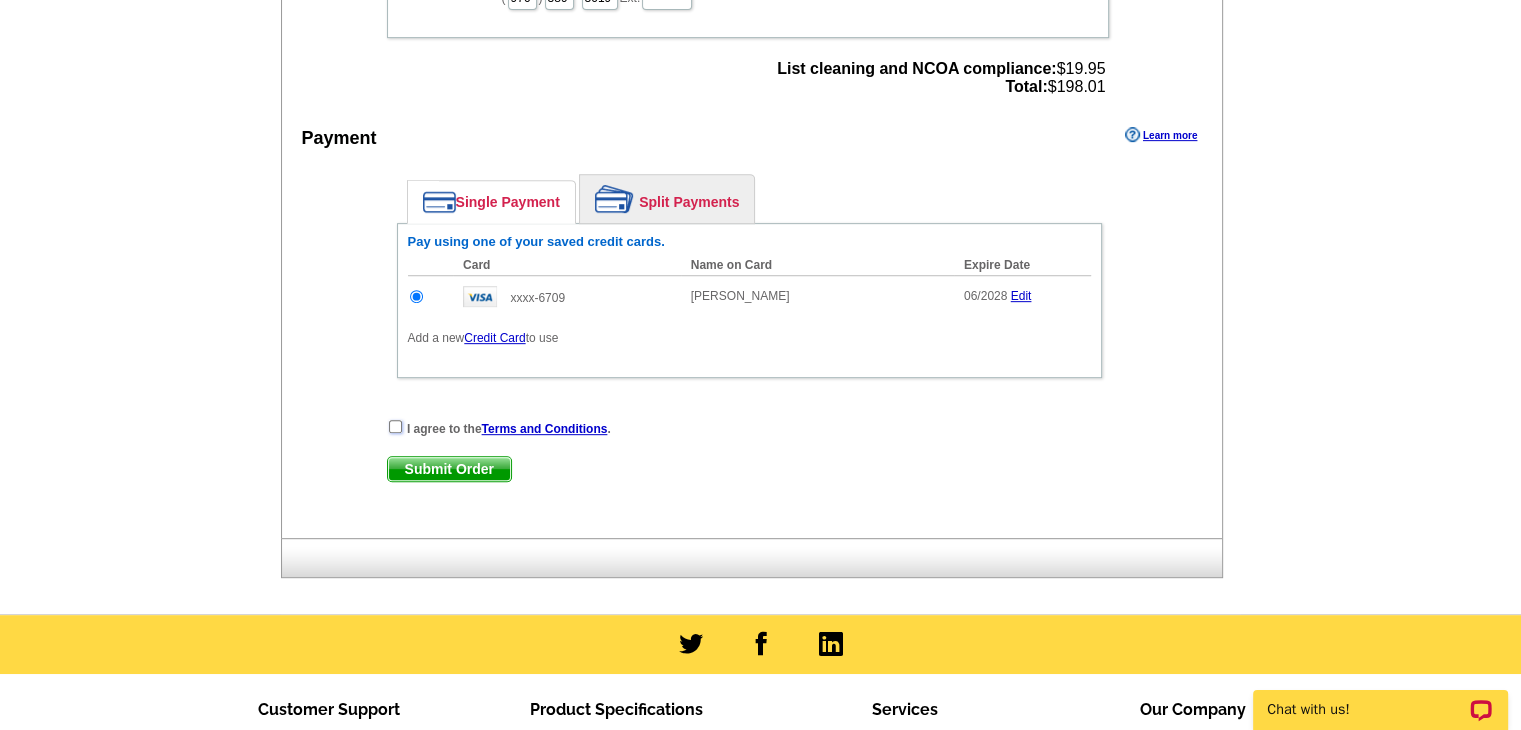 click at bounding box center (395, 426) 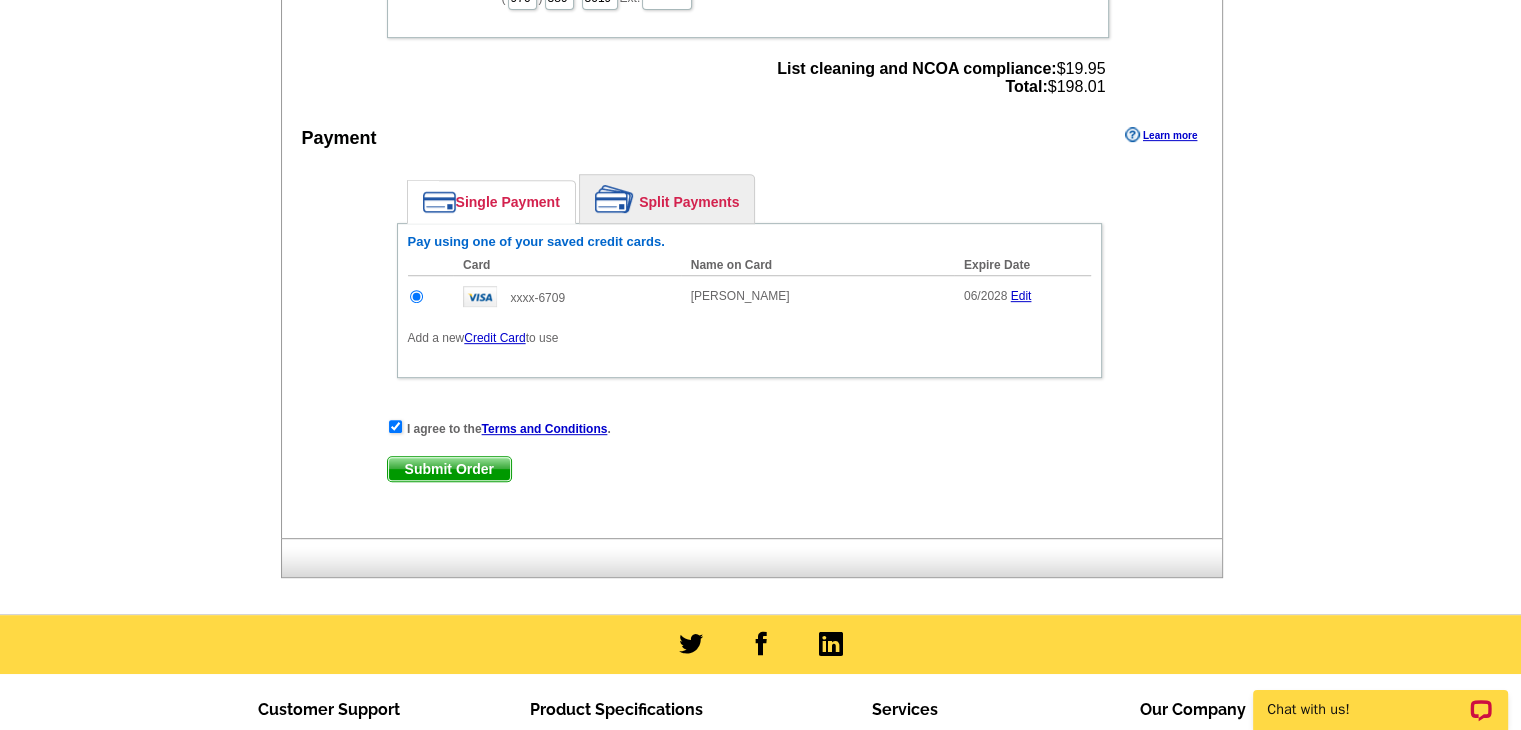 click on "Submit Order" at bounding box center [449, 469] 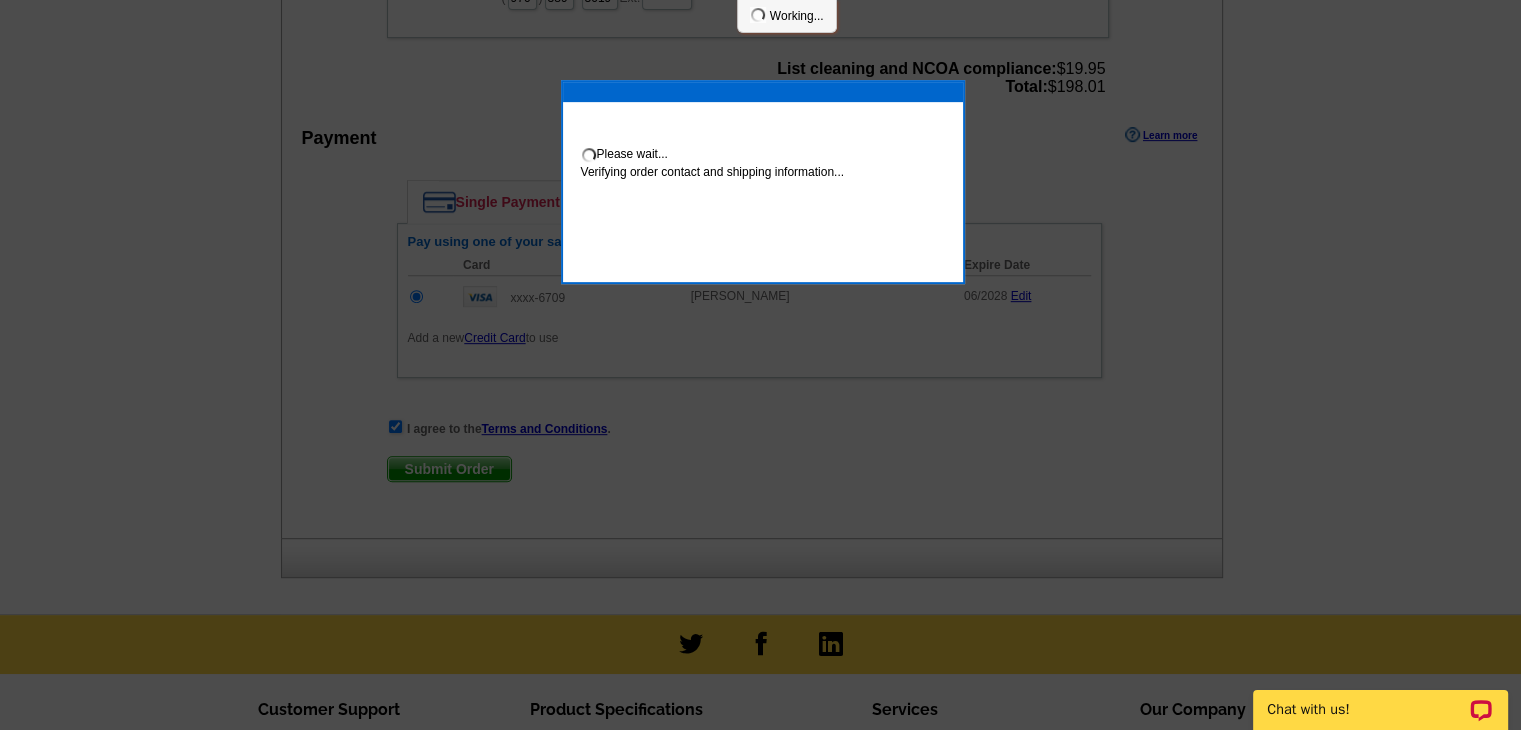 scroll, scrollTop: 860, scrollLeft: 0, axis: vertical 